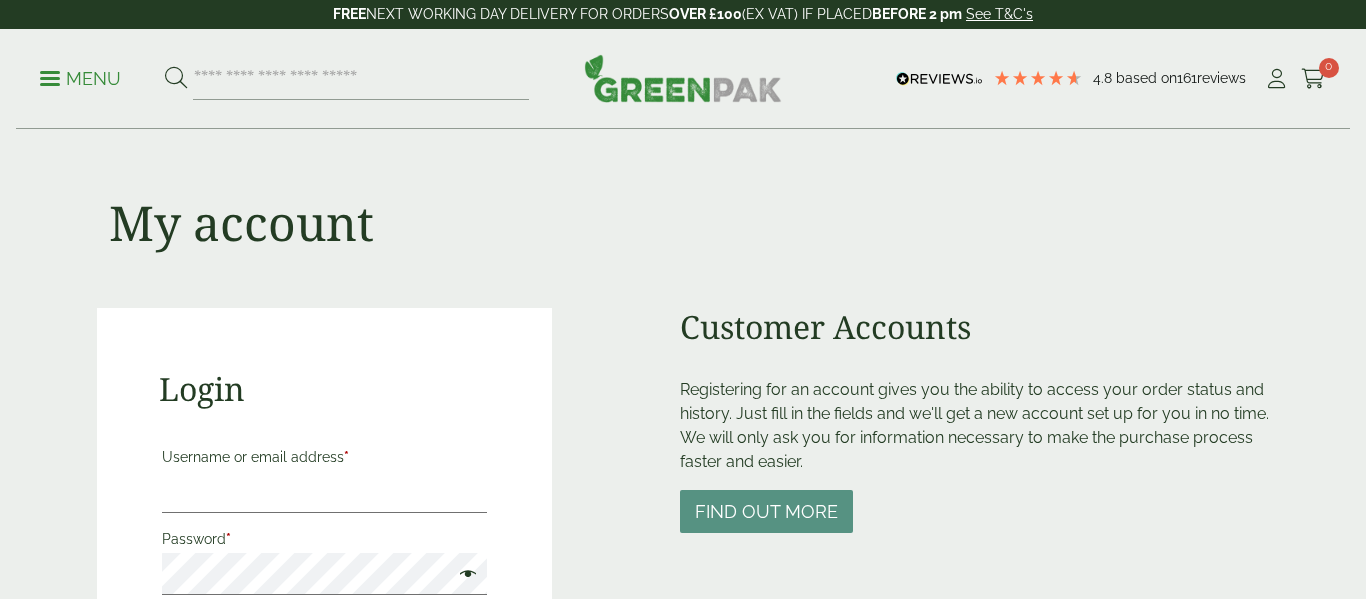 scroll, scrollTop: 0, scrollLeft: 0, axis: both 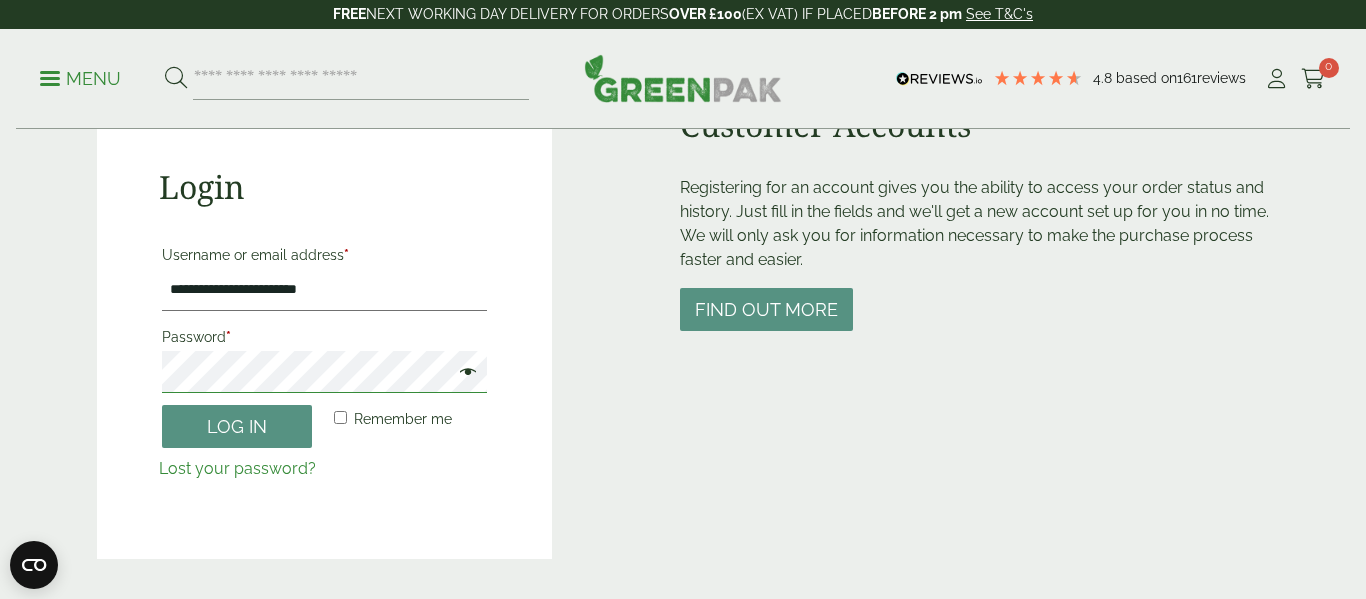 click on "Log in" at bounding box center [237, 426] 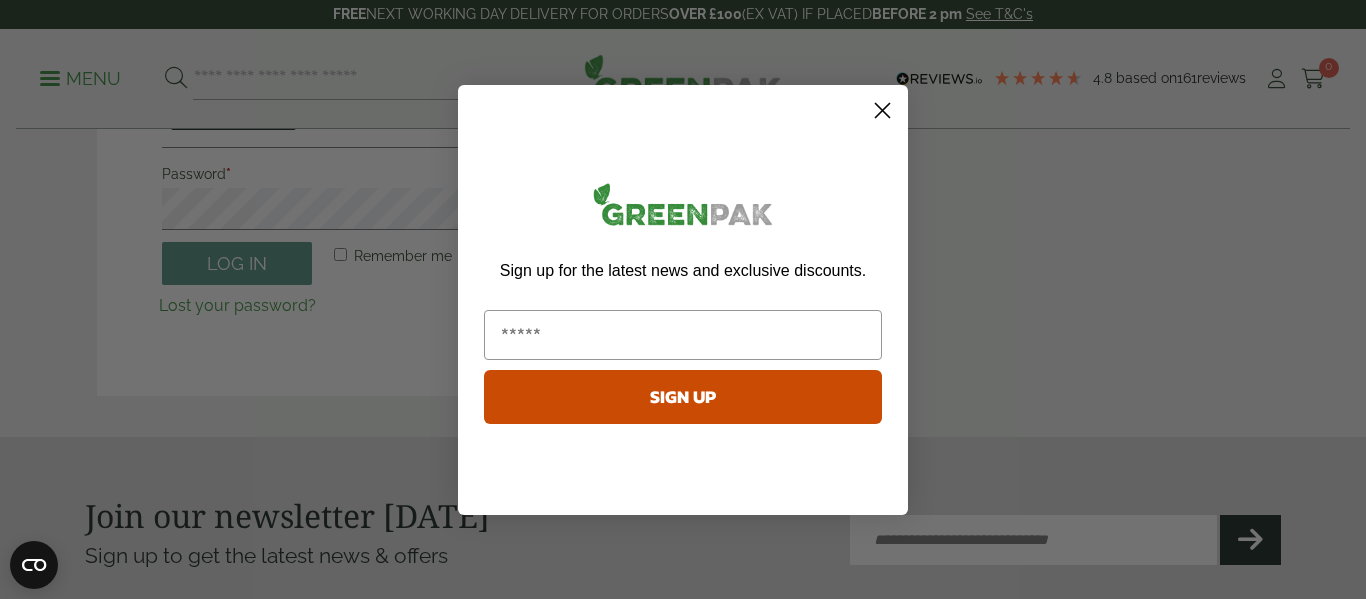 scroll, scrollTop: 507, scrollLeft: 0, axis: vertical 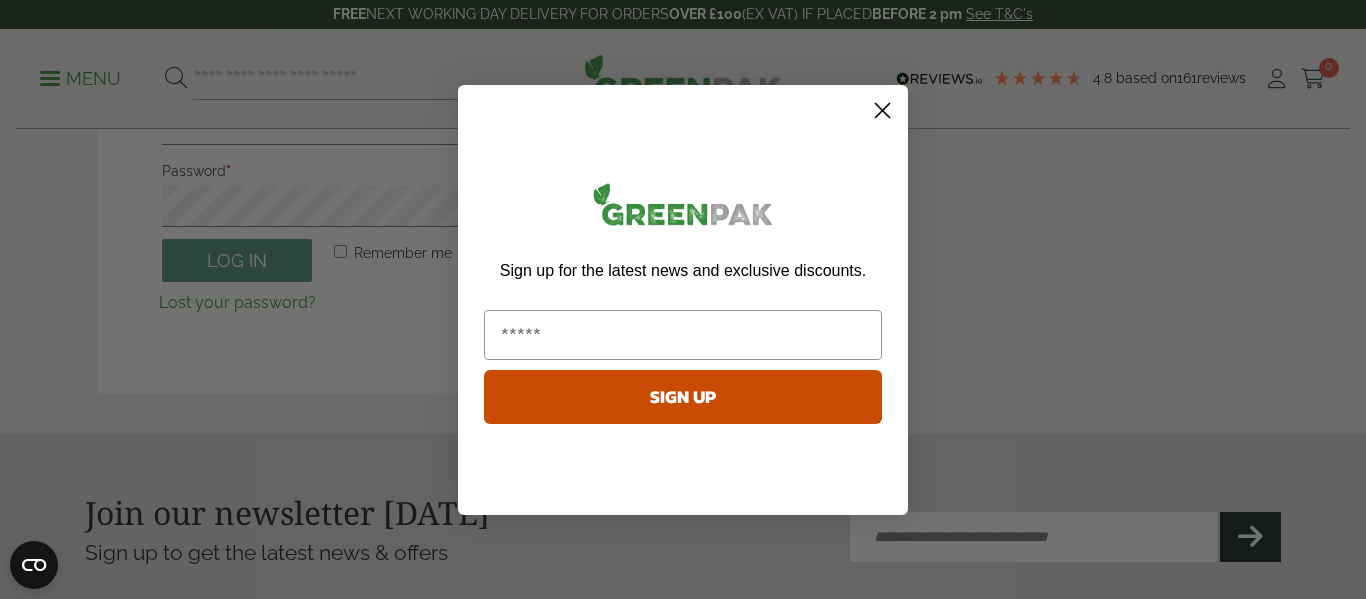 click 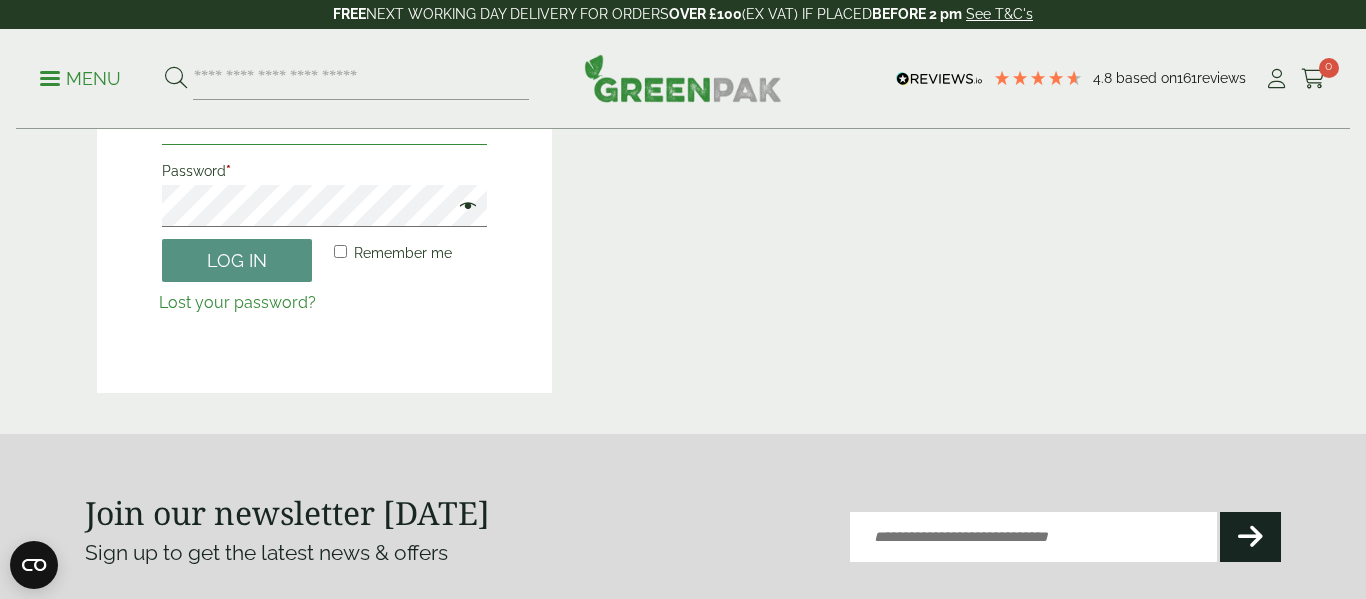 click on "**********" at bounding box center (324, 124) 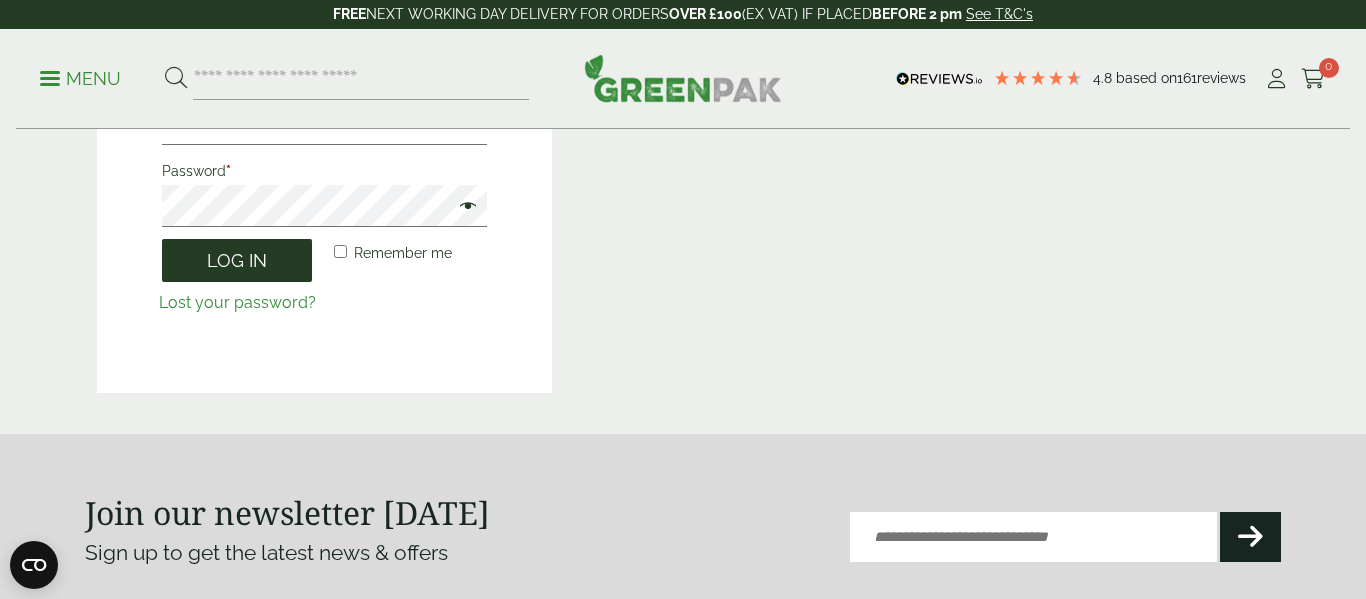click on "Log in" at bounding box center [237, 260] 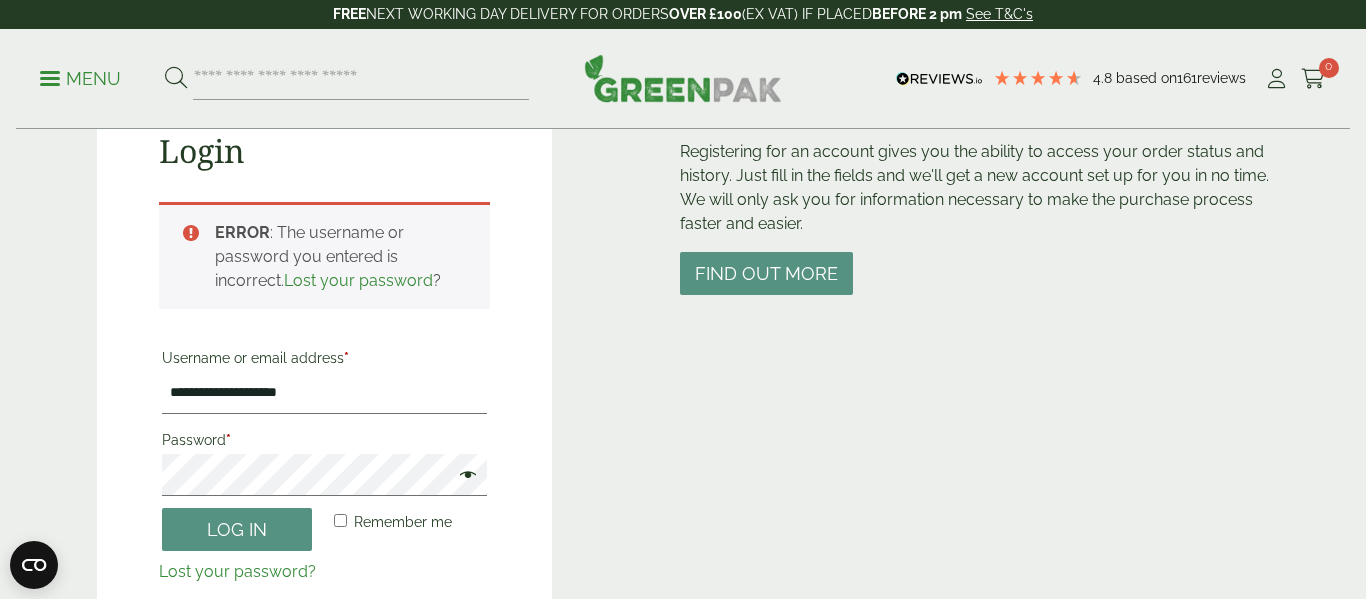 scroll, scrollTop: 223, scrollLeft: 0, axis: vertical 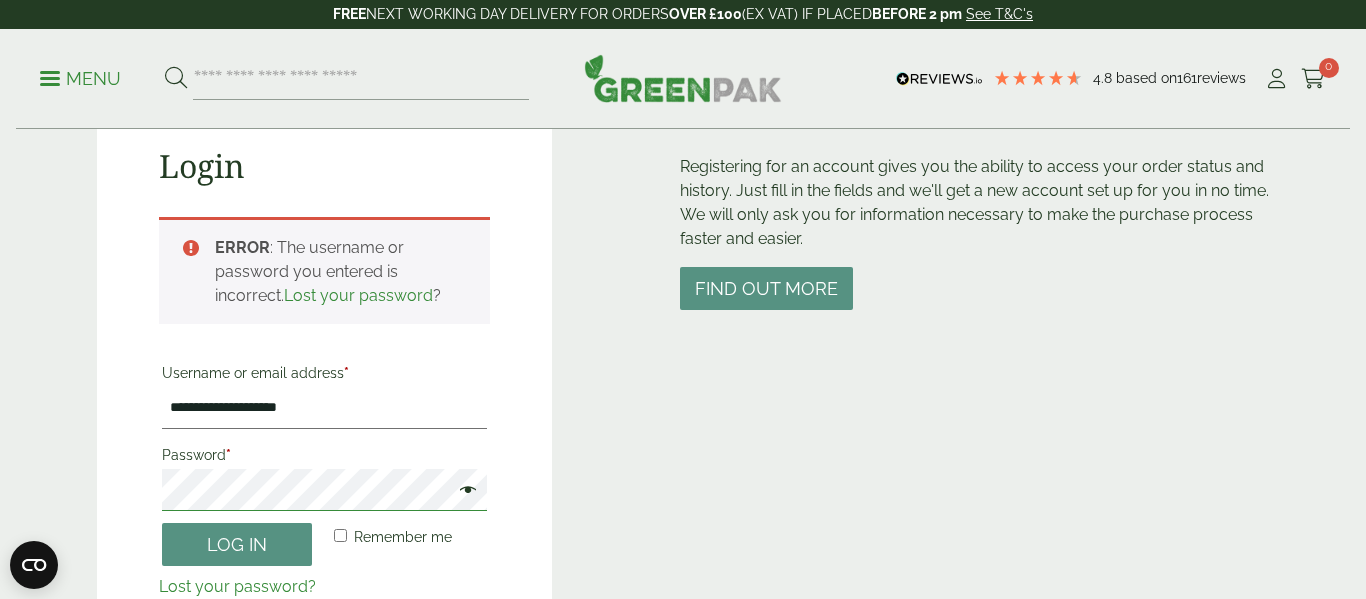 click on "Log in" at bounding box center [237, 544] 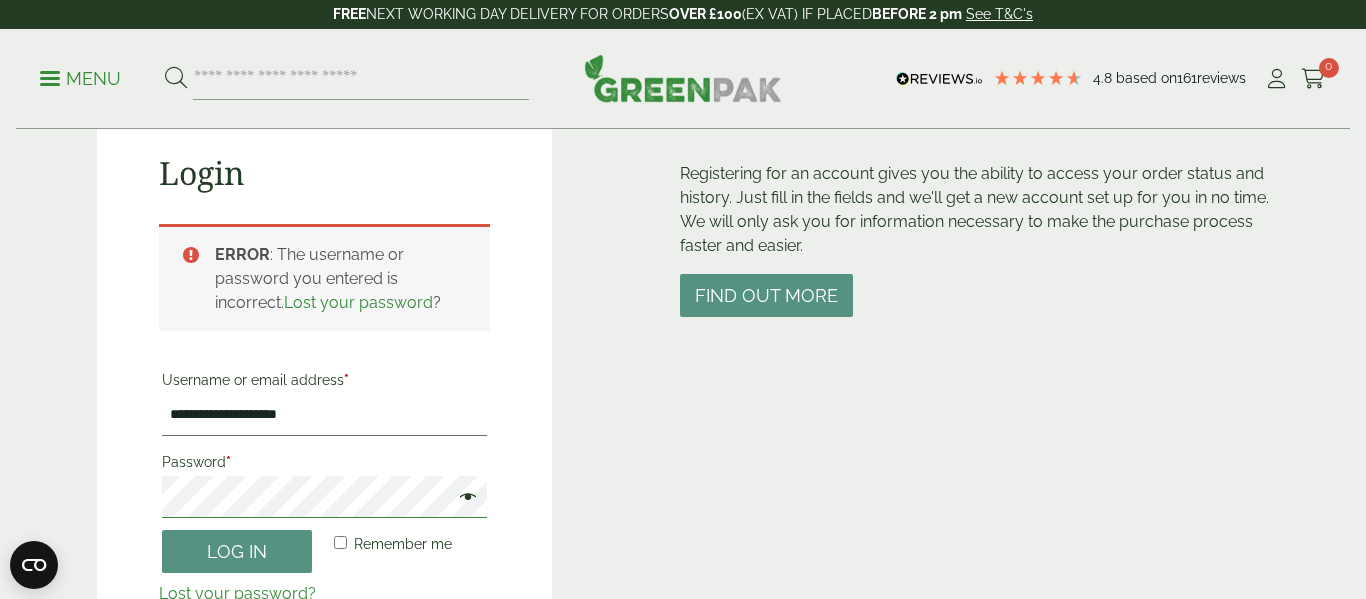 scroll, scrollTop: 225, scrollLeft: 0, axis: vertical 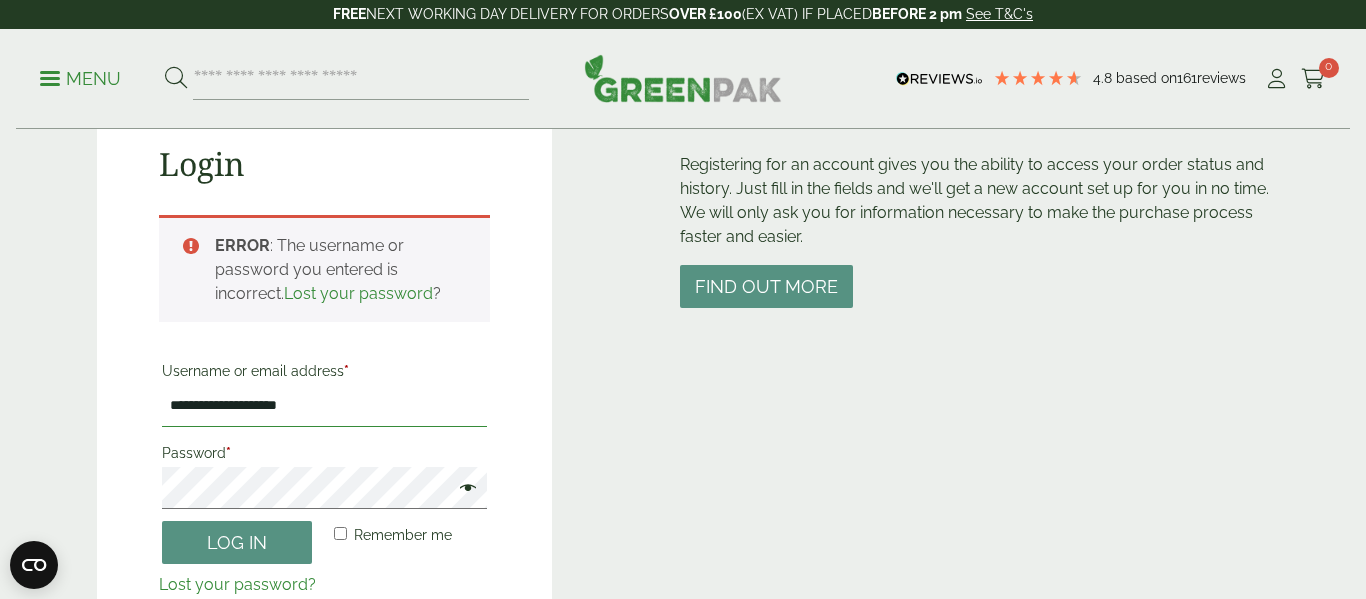 click on "**********" at bounding box center (324, 406) 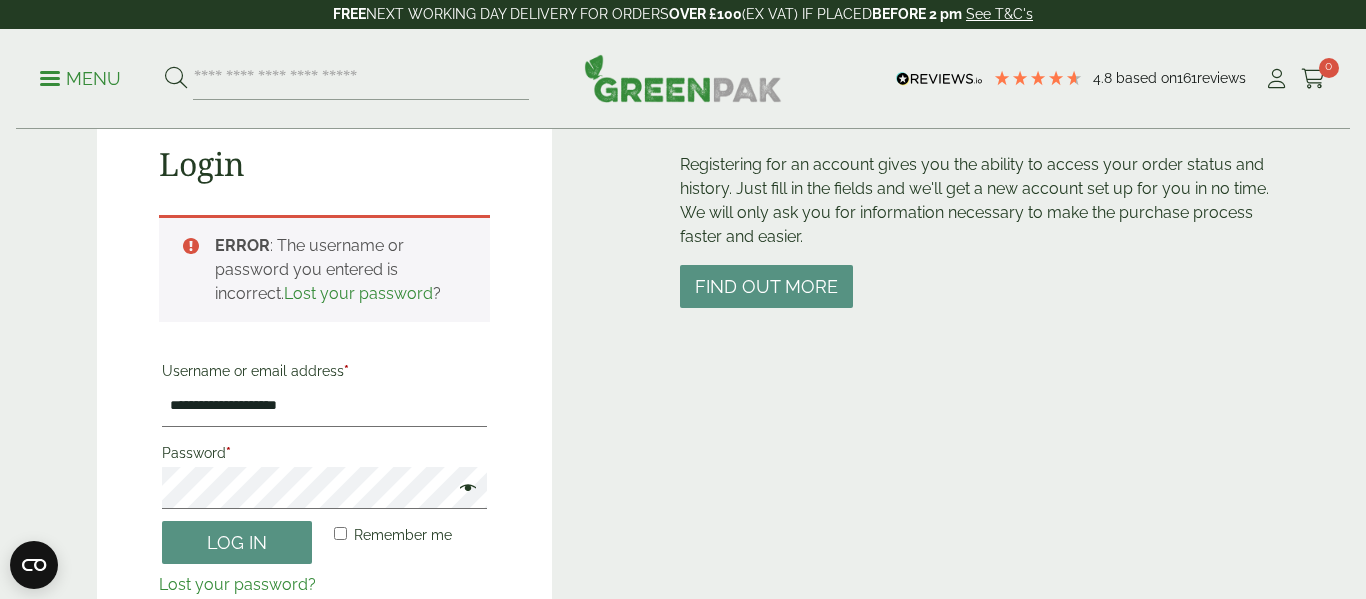 click on "**********" at bounding box center [683, 379] 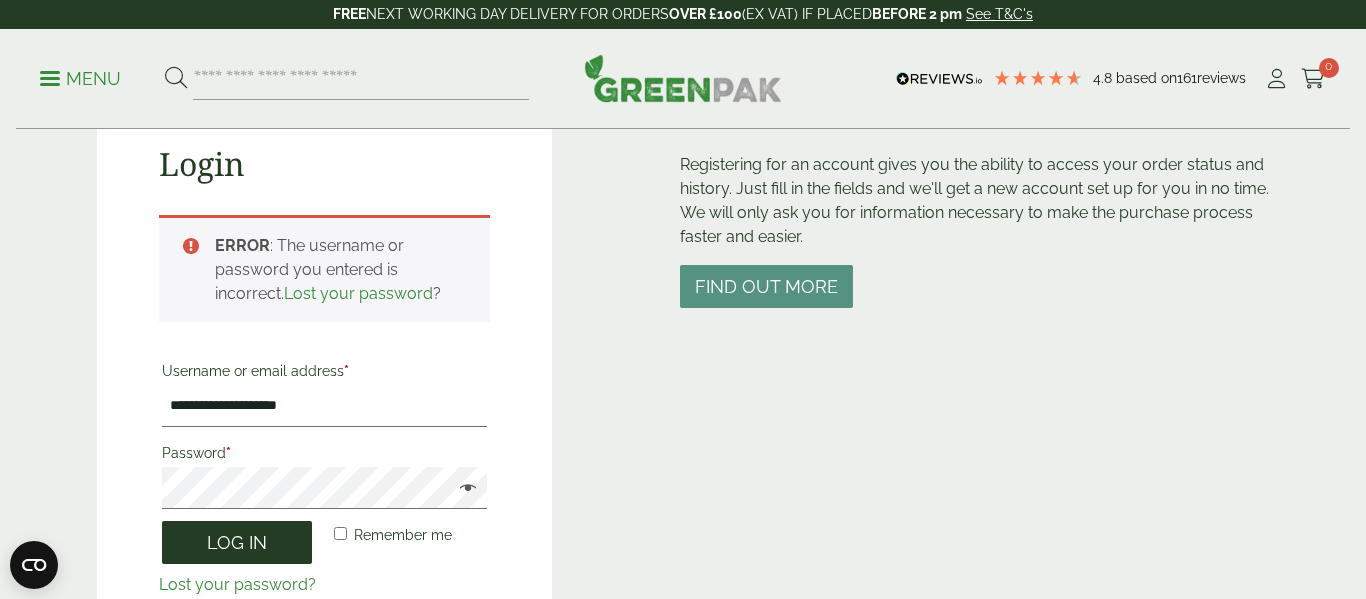 click on "Log in" at bounding box center (237, 542) 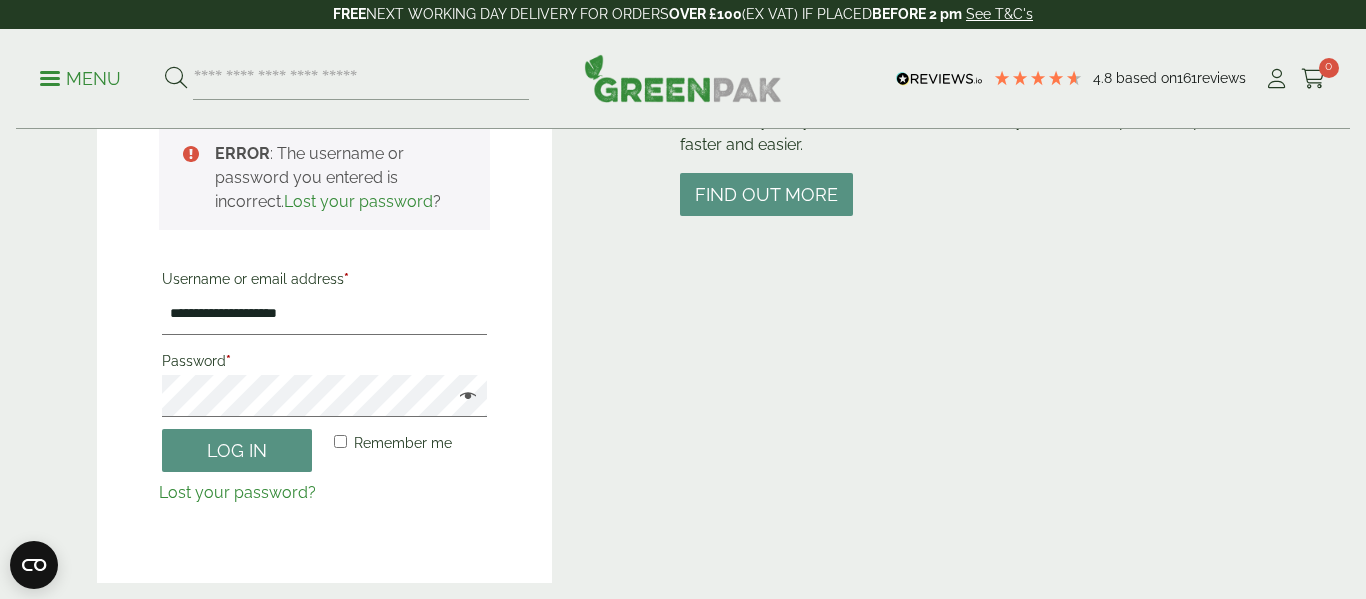 scroll, scrollTop: 327, scrollLeft: 0, axis: vertical 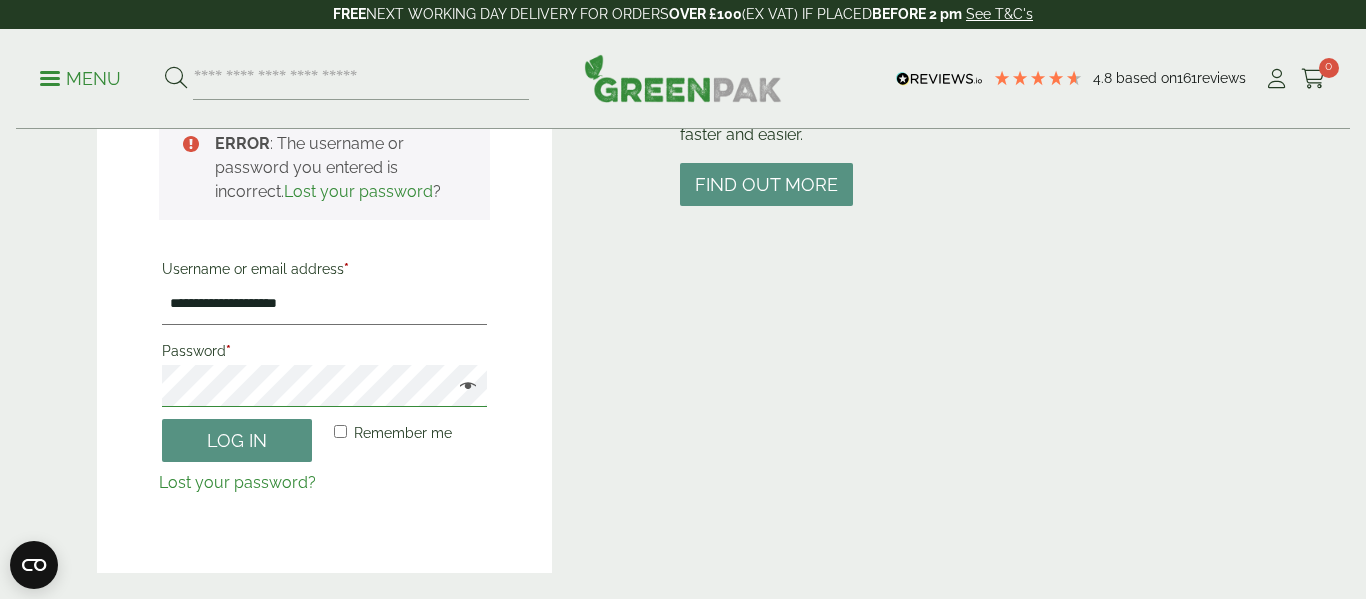 click on "Log in" at bounding box center [237, 440] 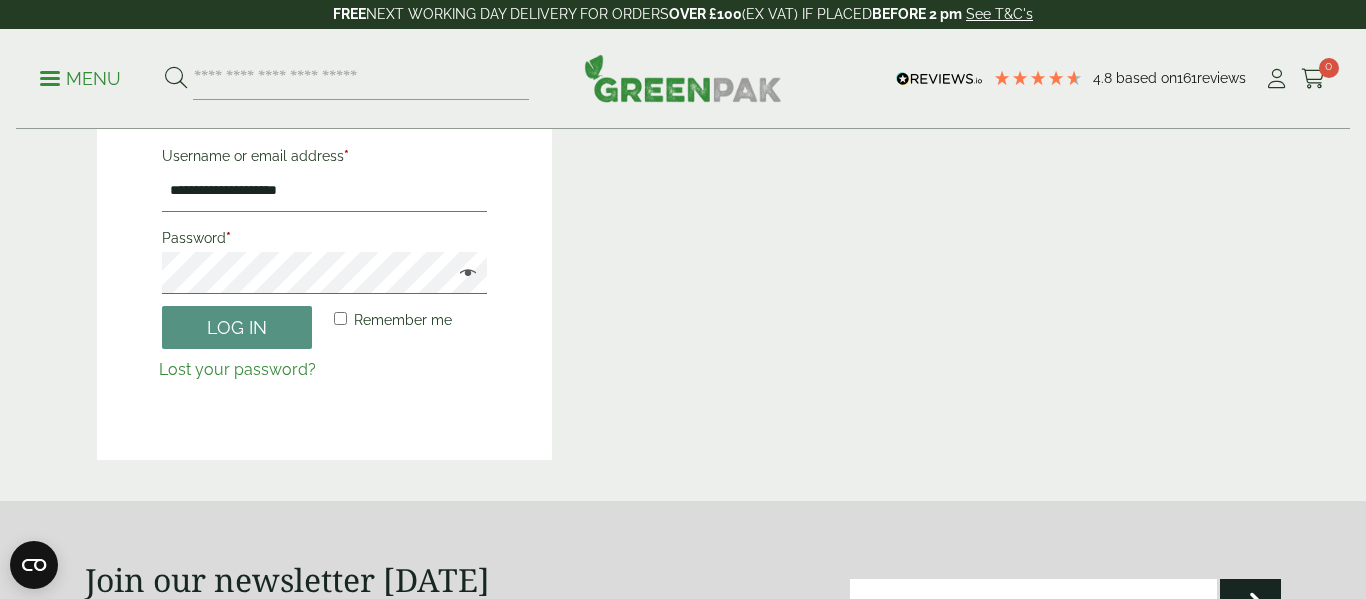click on "Log in" at bounding box center [237, 327] 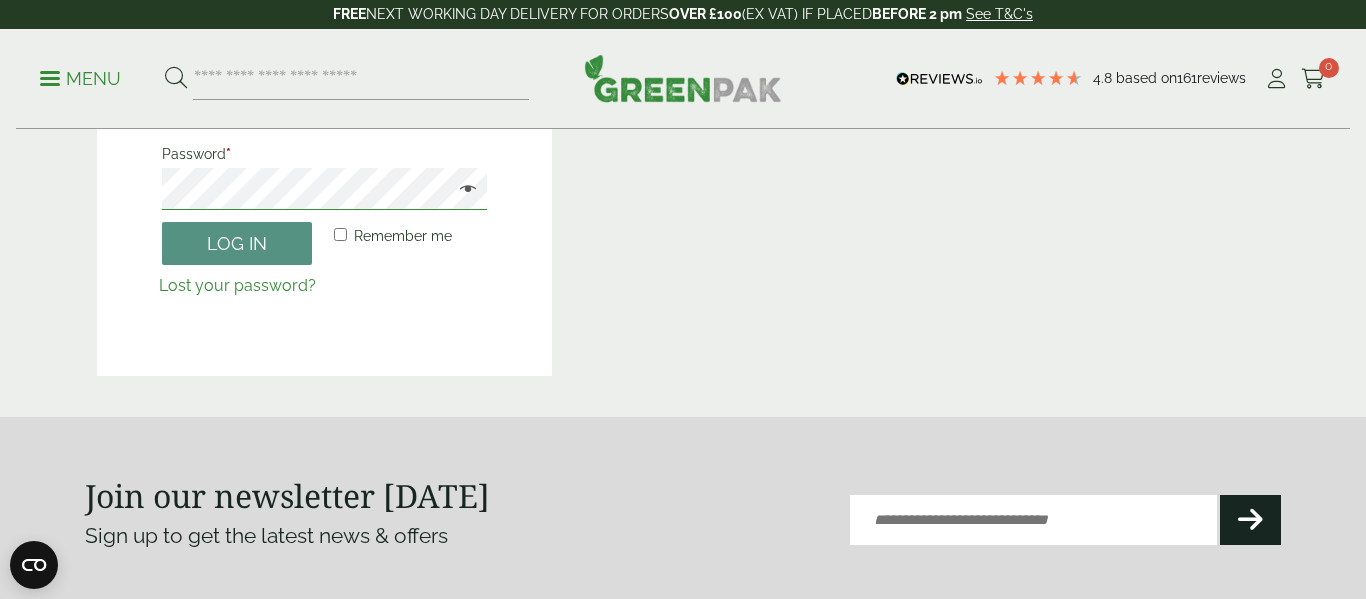 scroll, scrollTop: 0, scrollLeft: 0, axis: both 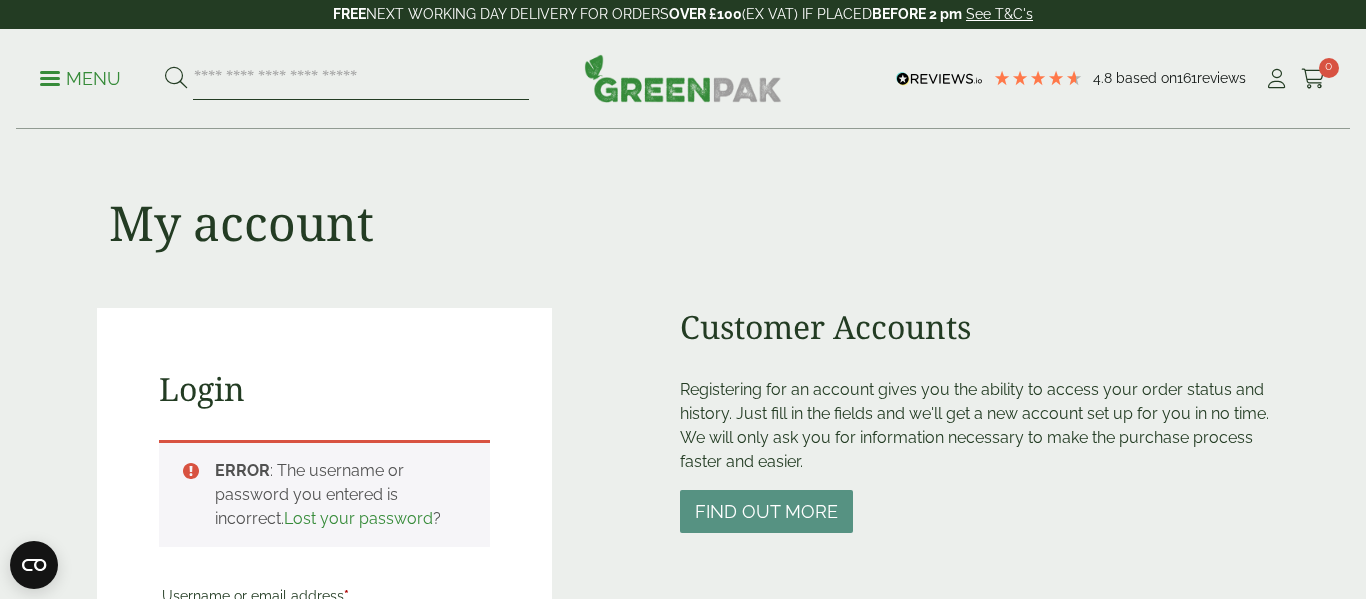click at bounding box center (361, 79) 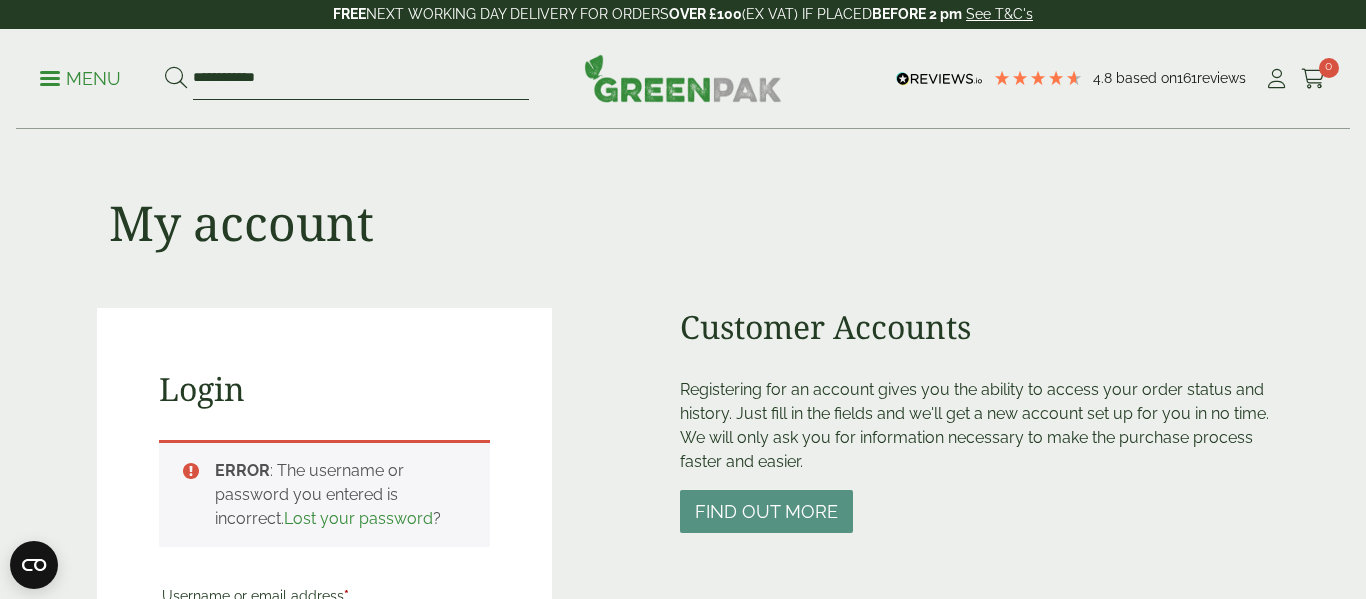 type on "**********" 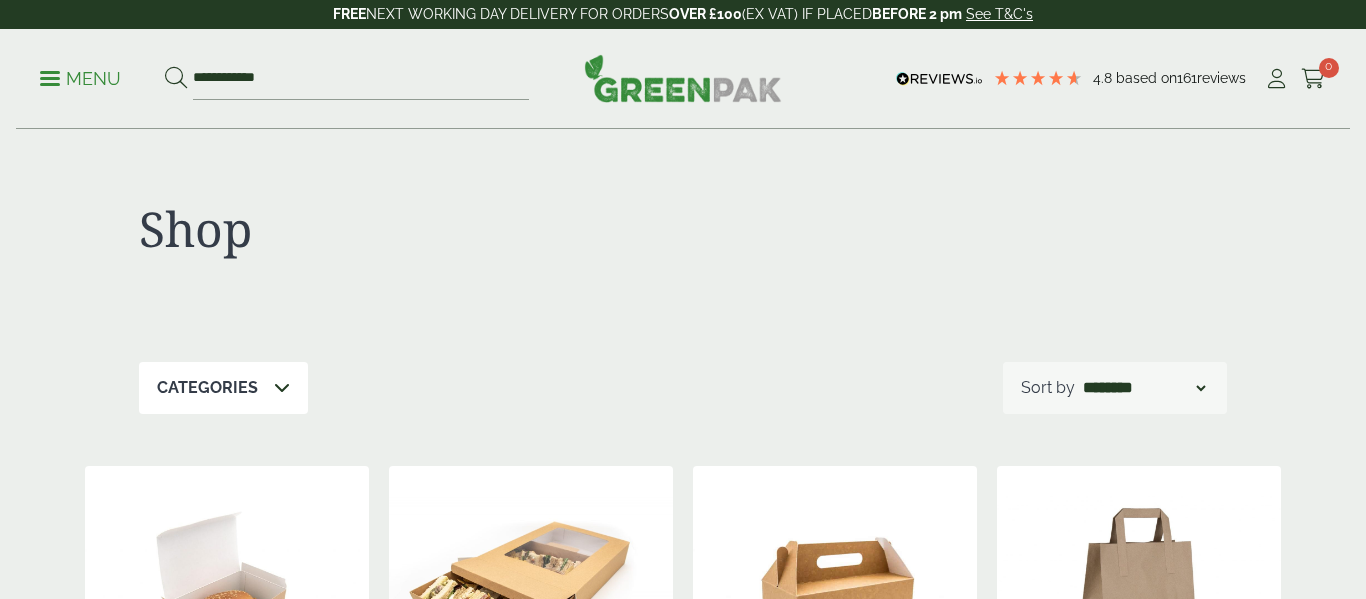 click on "Medium Kraft Carry Pack" at bounding box center (835, 777) 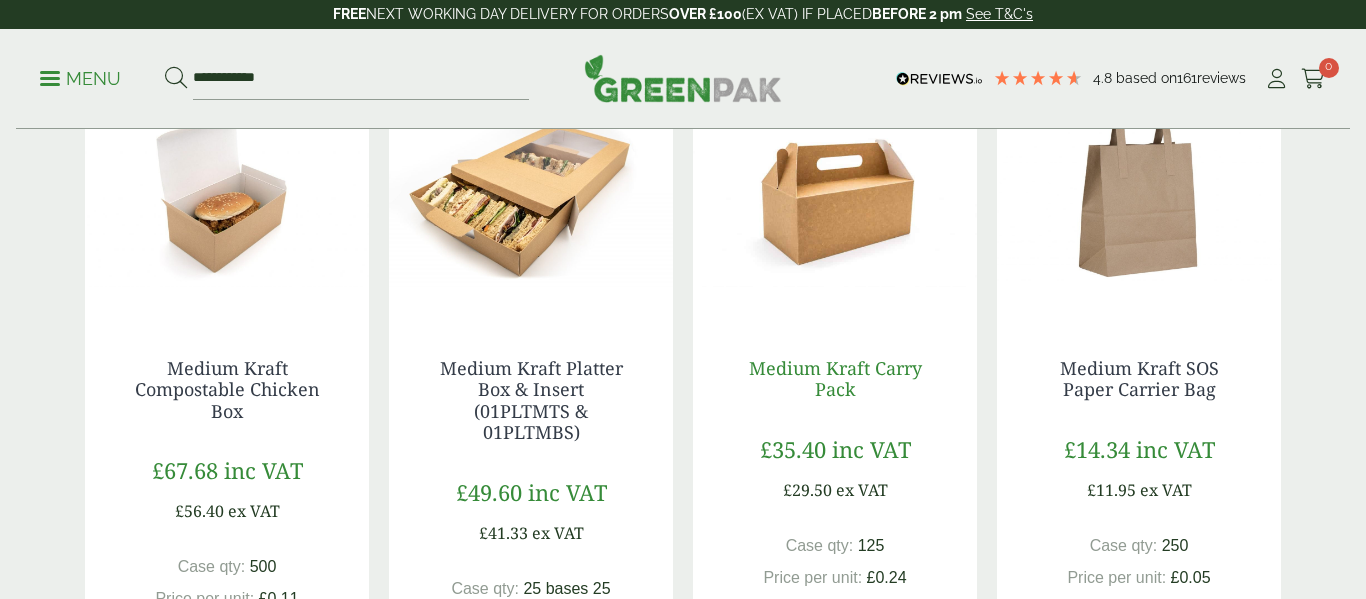 scroll, scrollTop: 398, scrollLeft: 0, axis: vertical 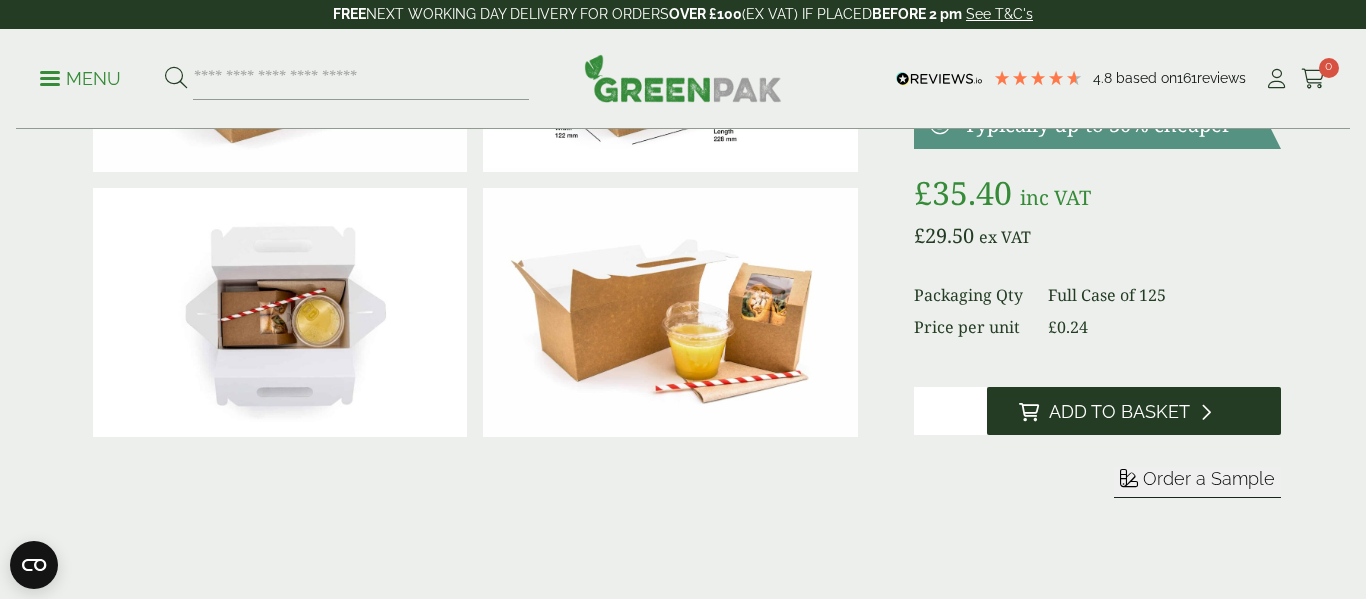 type on "*" 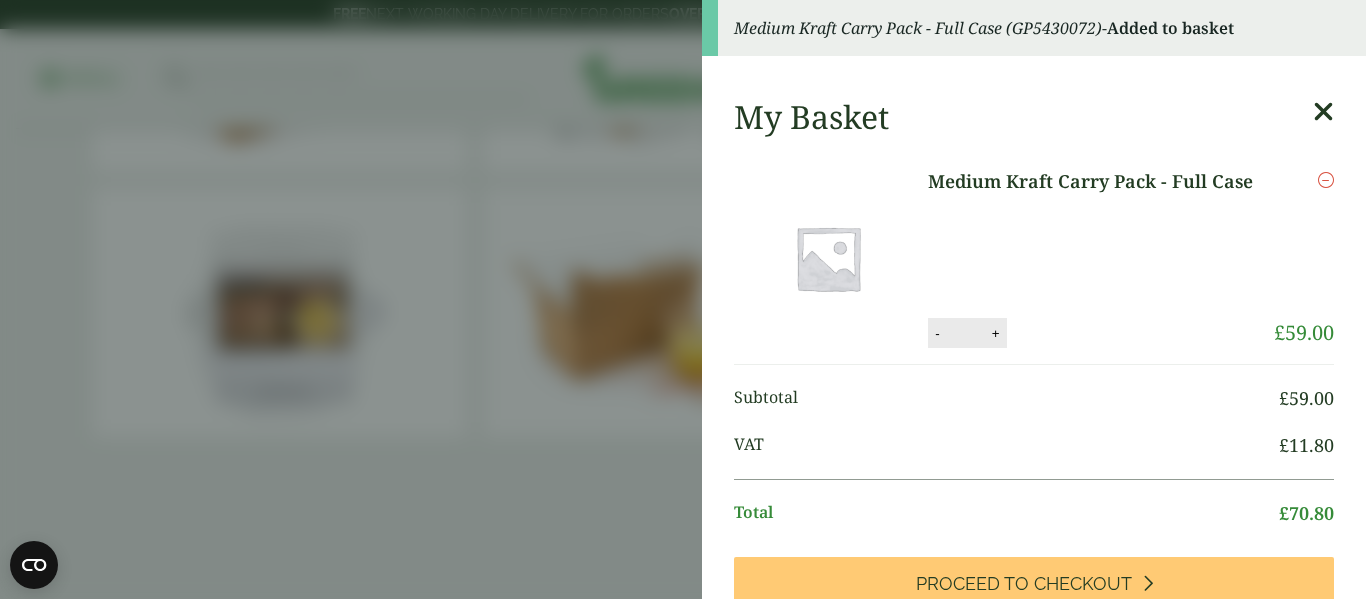 click at bounding box center [1323, 112] 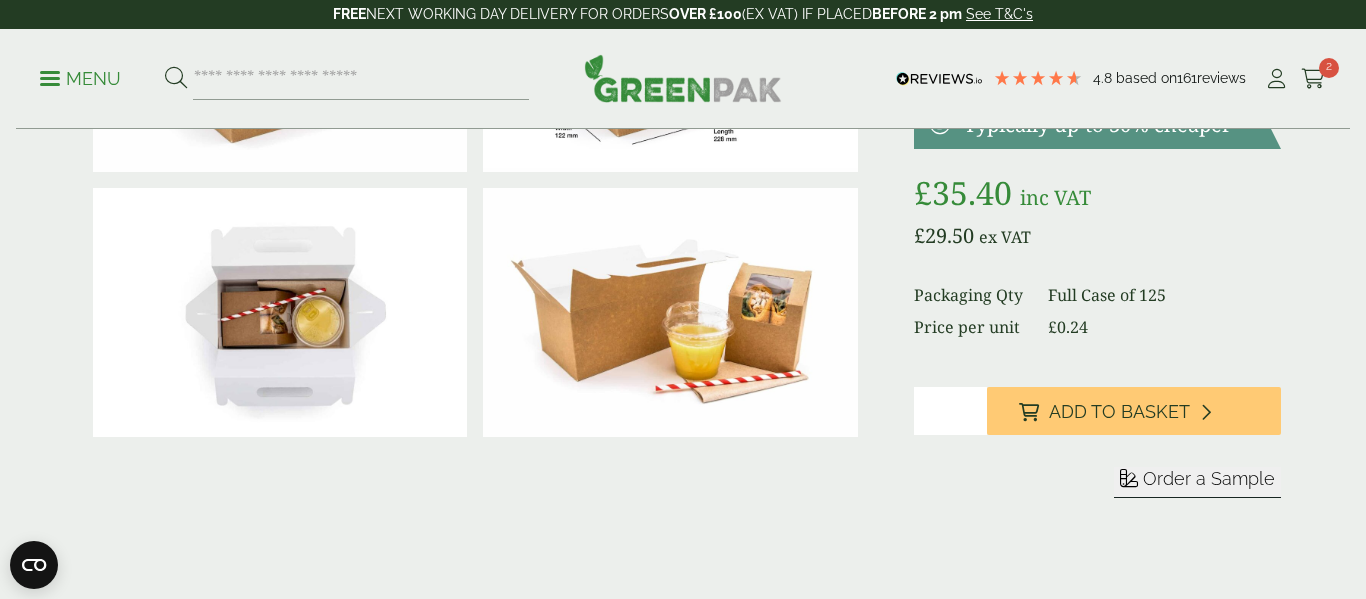 click on "Menu" at bounding box center [80, 79] 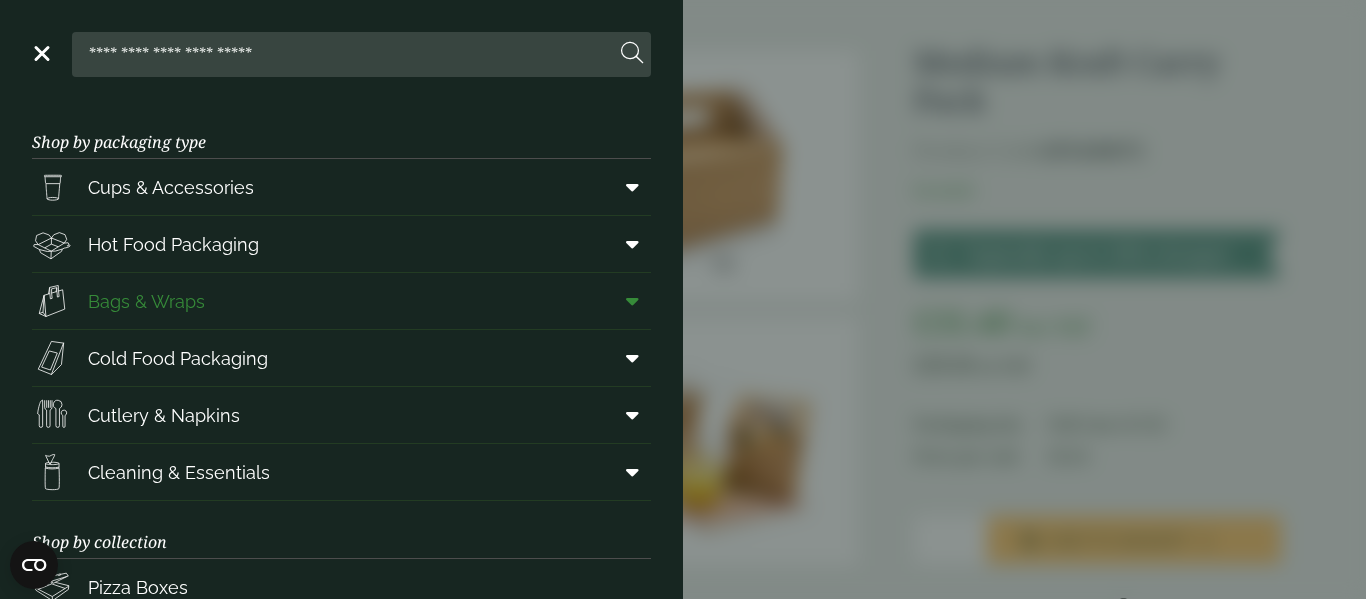click on "Bags & Wraps" at bounding box center (146, 301) 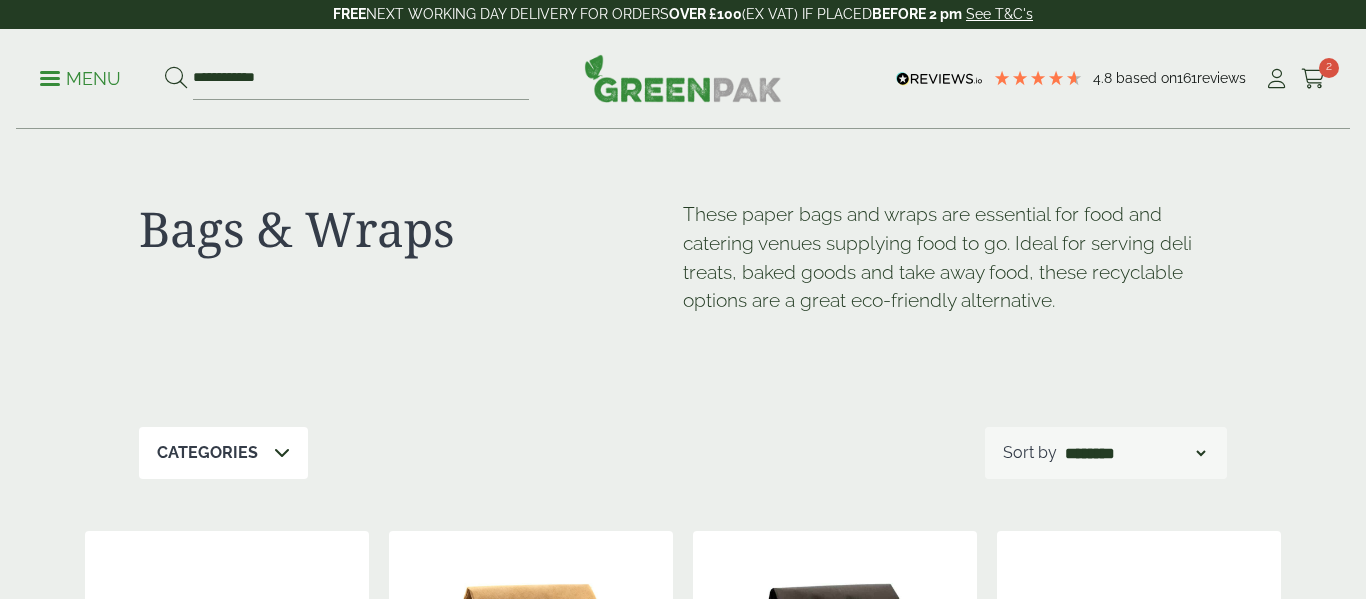 scroll, scrollTop: 243, scrollLeft: 0, axis: vertical 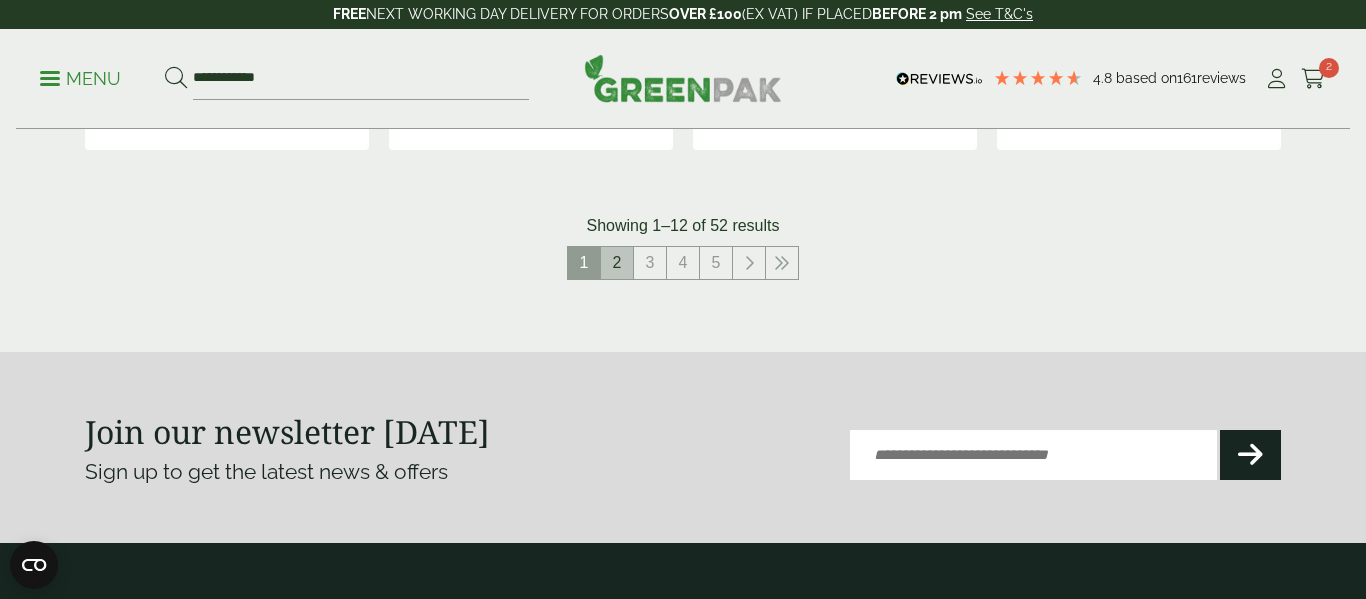 click on "2" at bounding box center (617, 263) 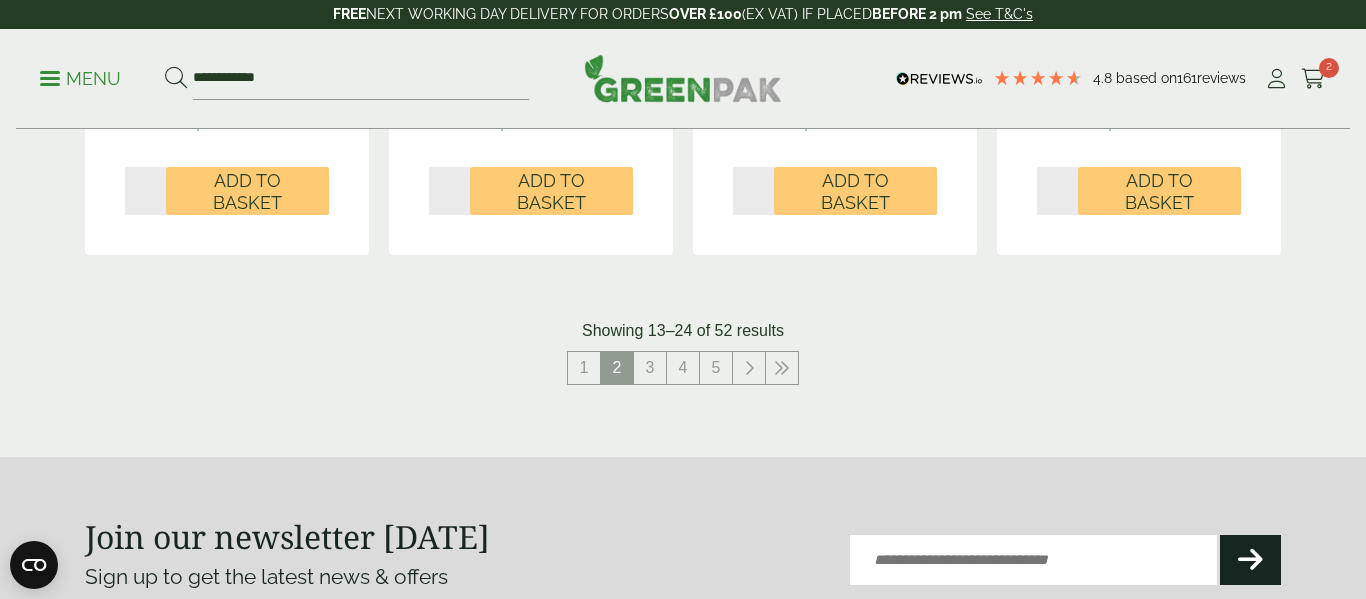 scroll, scrollTop: 2199, scrollLeft: 0, axis: vertical 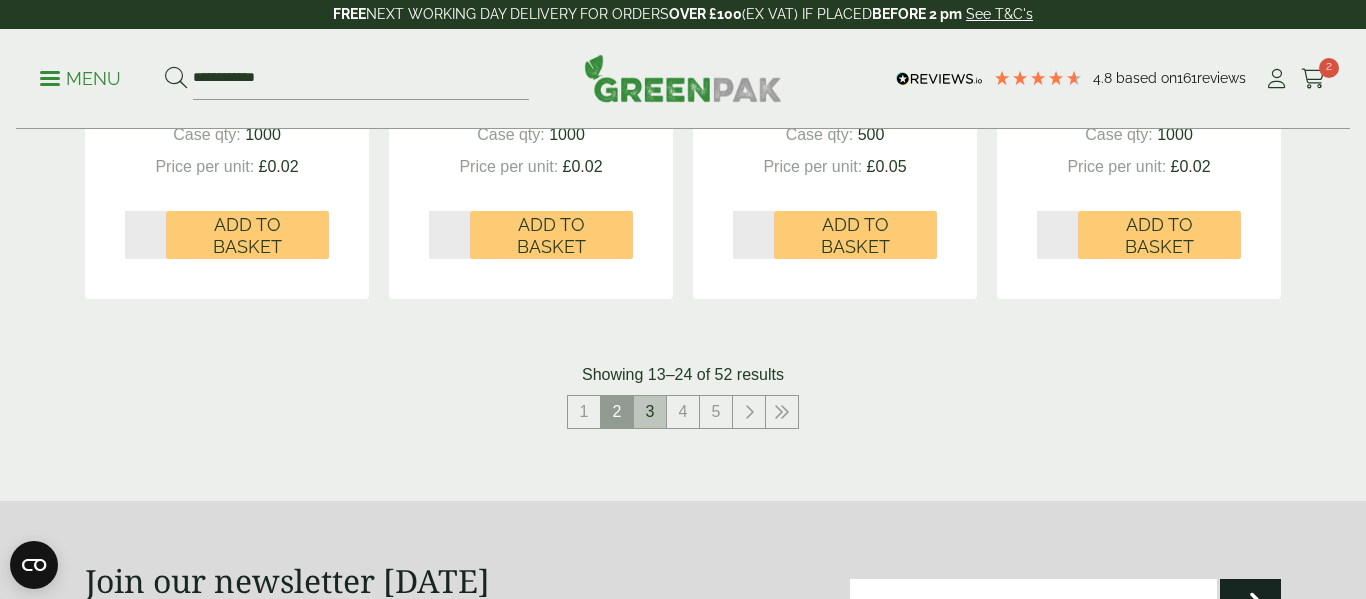 click on "3" at bounding box center (650, 412) 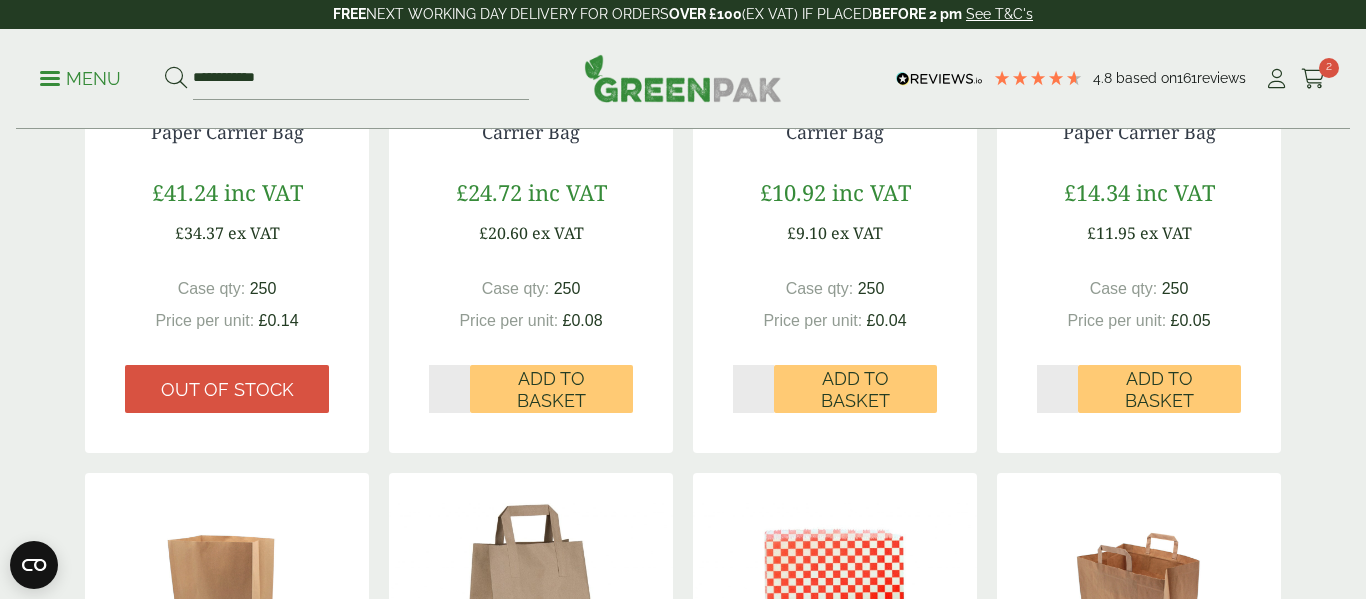 scroll, scrollTop: 1385, scrollLeft: 0, axis: vertical 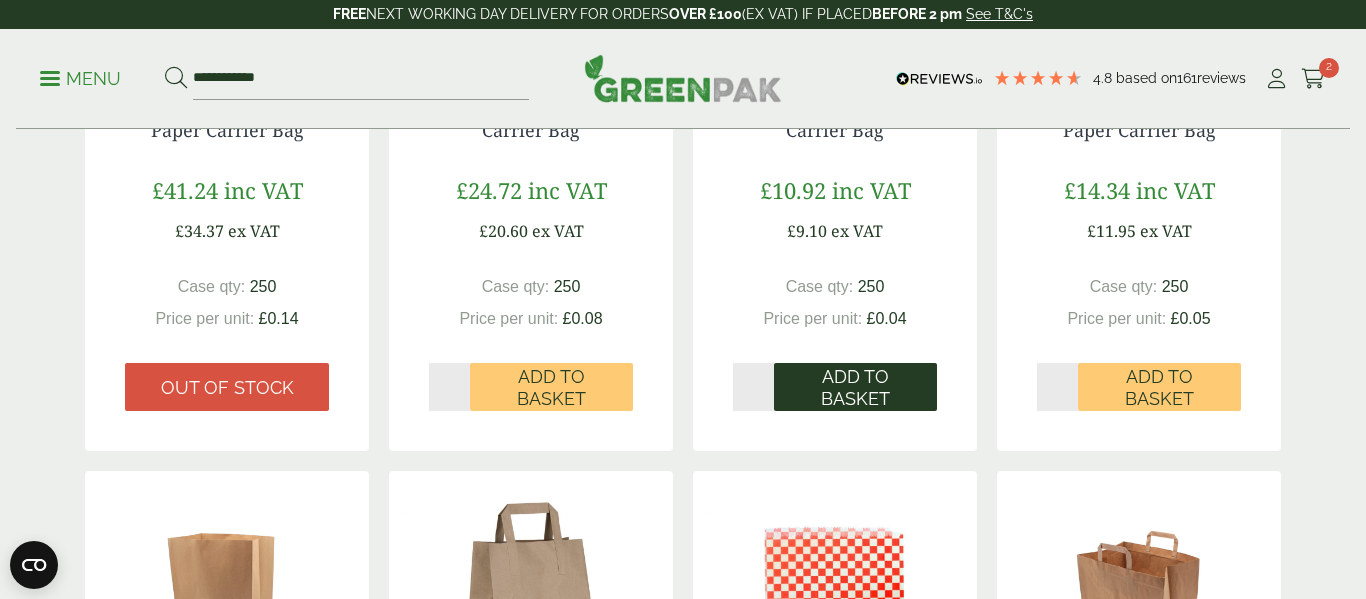 click on "Add to Basket" at bounding box center [855, 387] 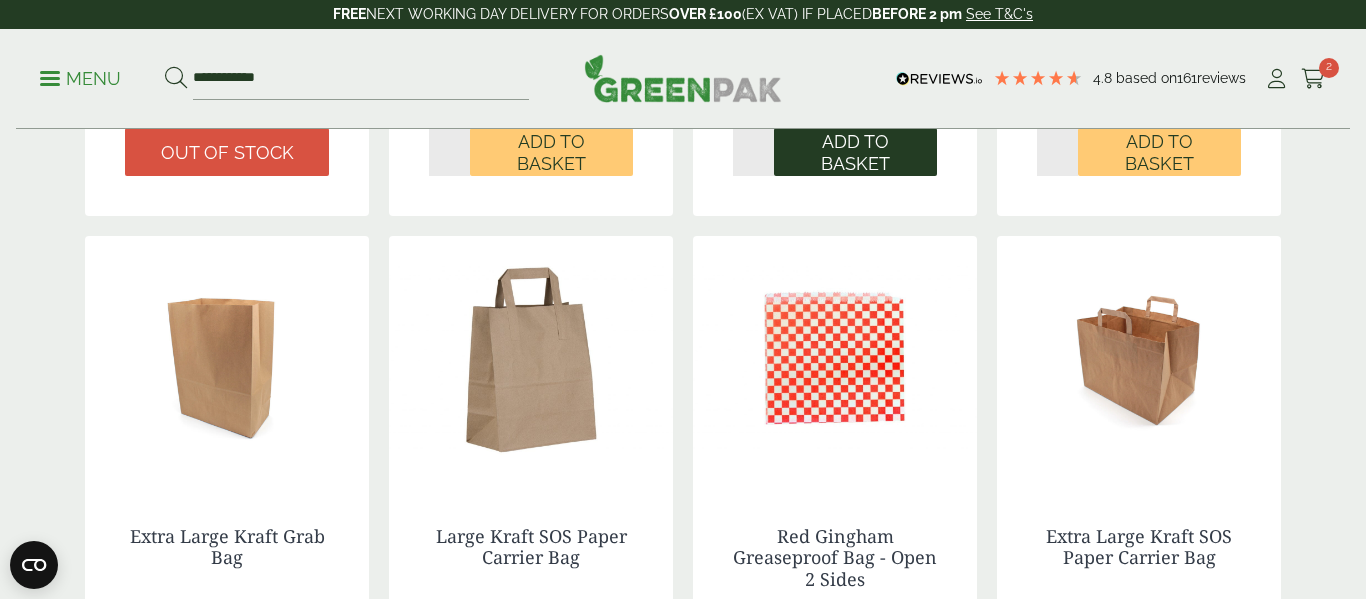 scroll, scrollTop: 1621, scrollLeft: 0, axis: vertical 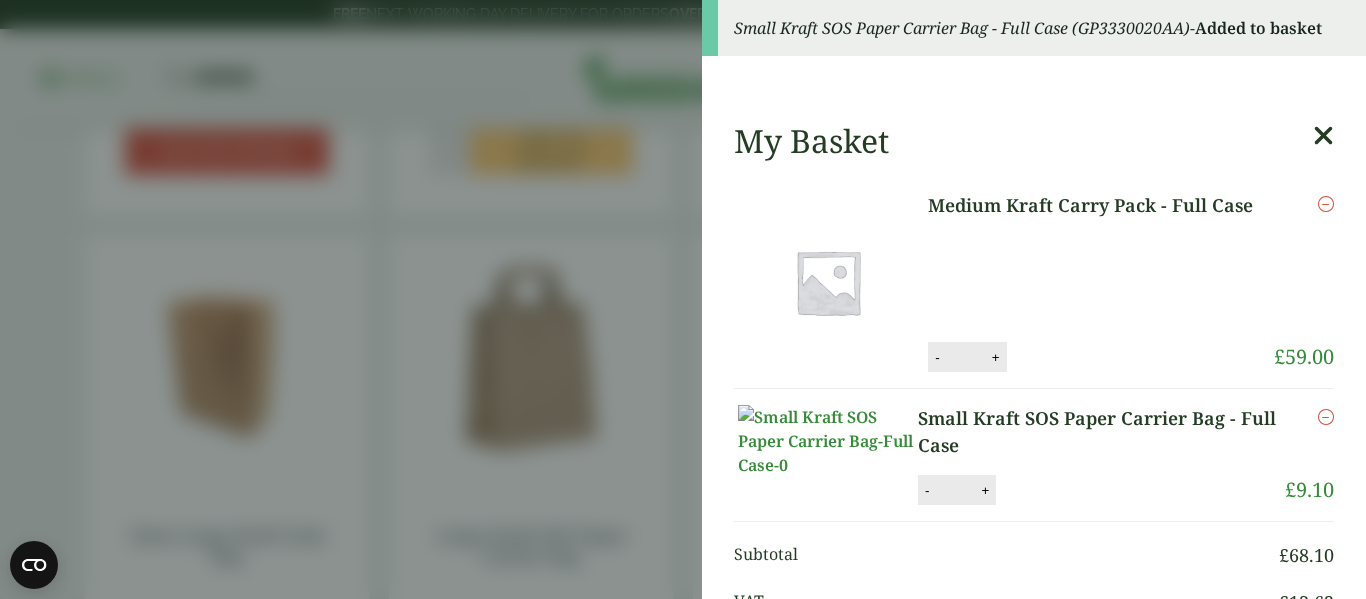 click on "Small Kraft SOS Paper Carrier Bag - Full Case (GP3330020AA)  -  Added to basket
My Basket
Medium Kraft Carry Pack - Full Case
Medium Kraft Carry Pack - Full Case quantity
- * +
Update
Remove
£ 59.00" at bounding box center [683, 299] 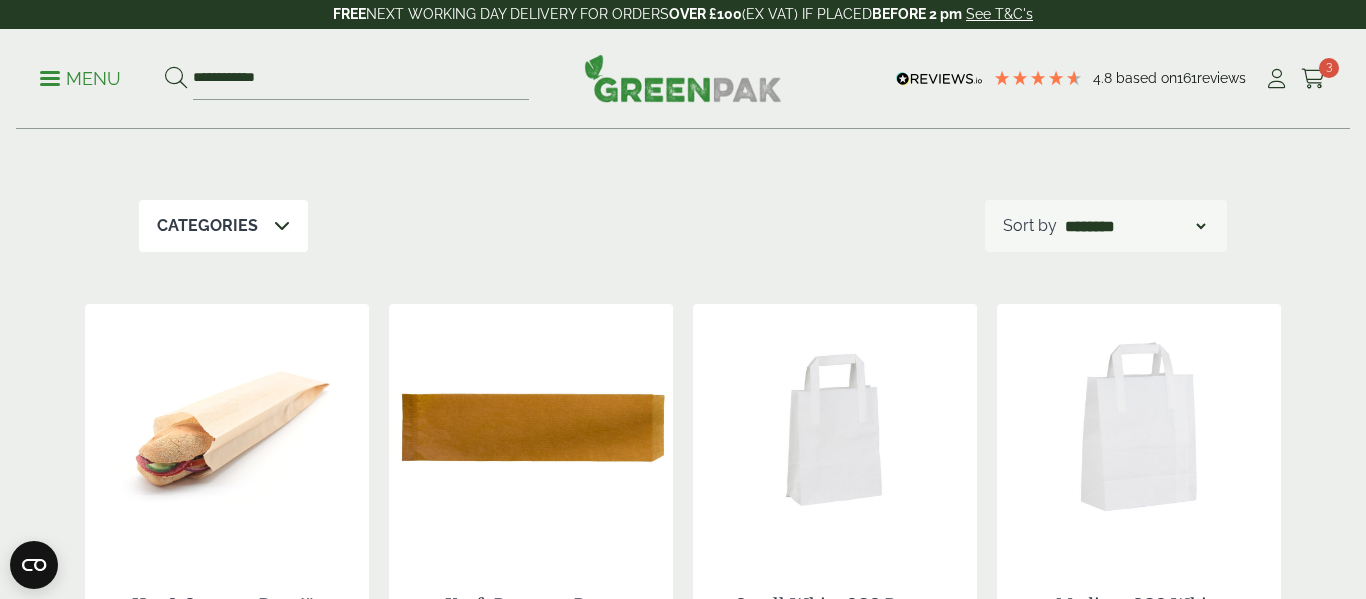 scroll, scrollTop: 0, scrollLeft: 0, axis: both 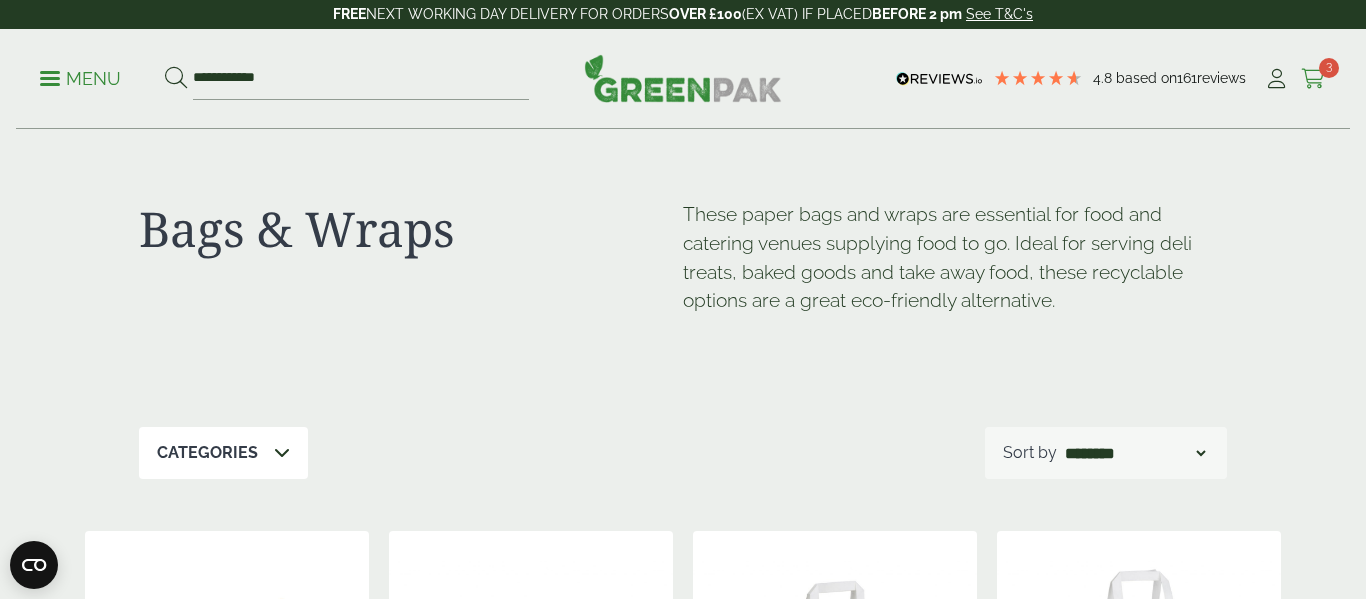 click at bounding box center [1313, 79] 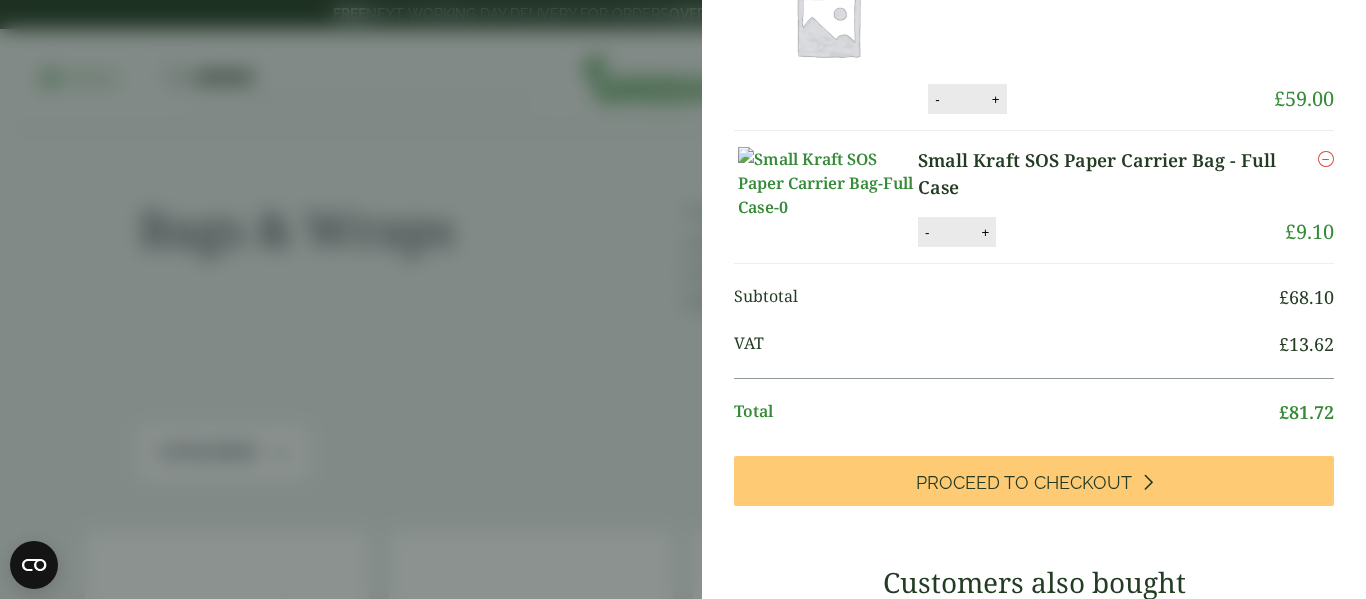scroll, scrollTop: 145, scrollLeft: 0, axis: vertical 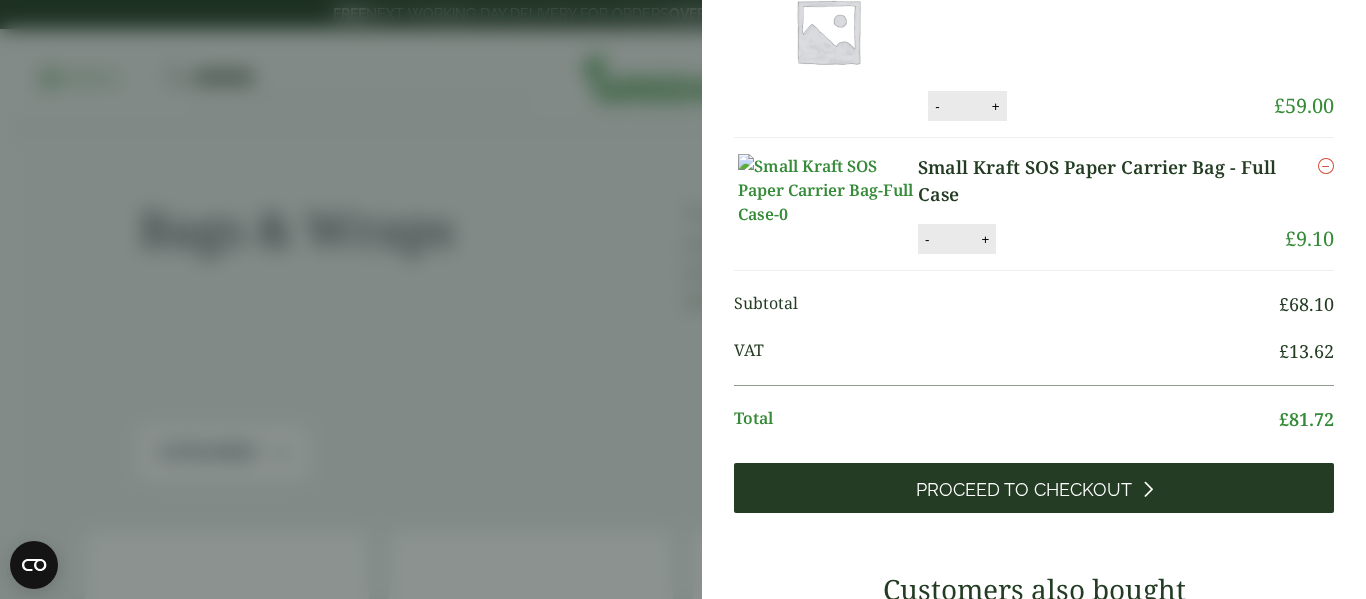 click on "Proceed to Checkout" at bounding box center [1024, 490] 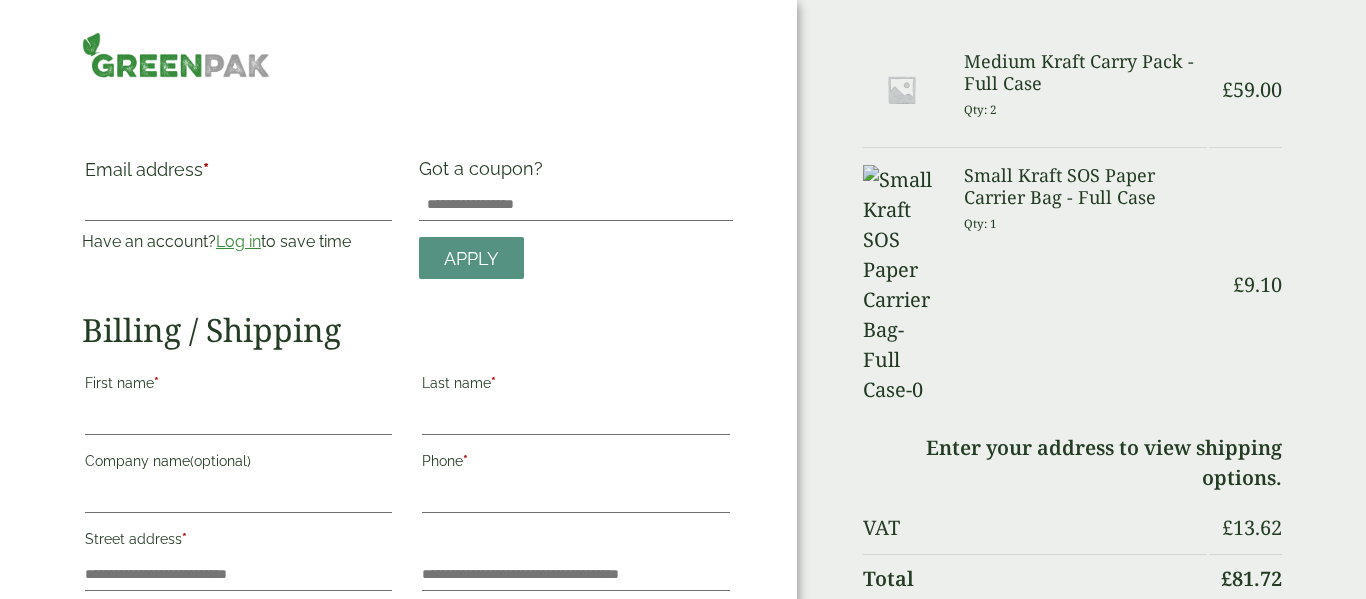 scroll, scrollTop: 0, scrollLeft: 0, axis: both 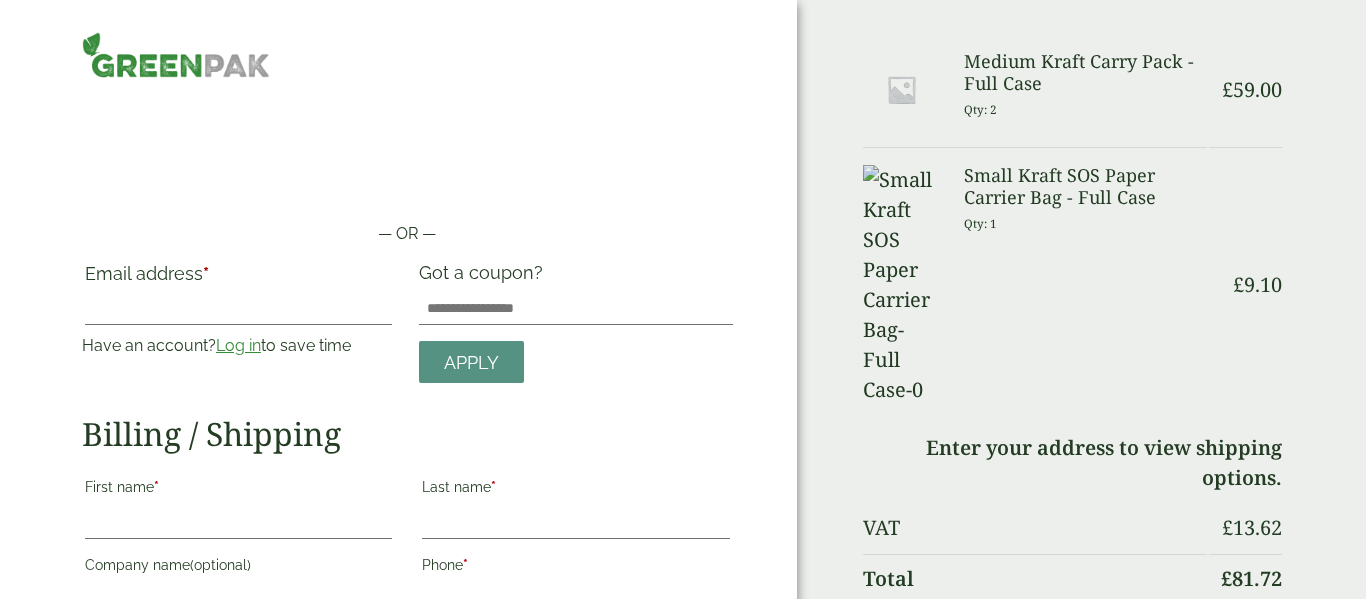 click on "Email address  *" at bounding box center (238, 309) 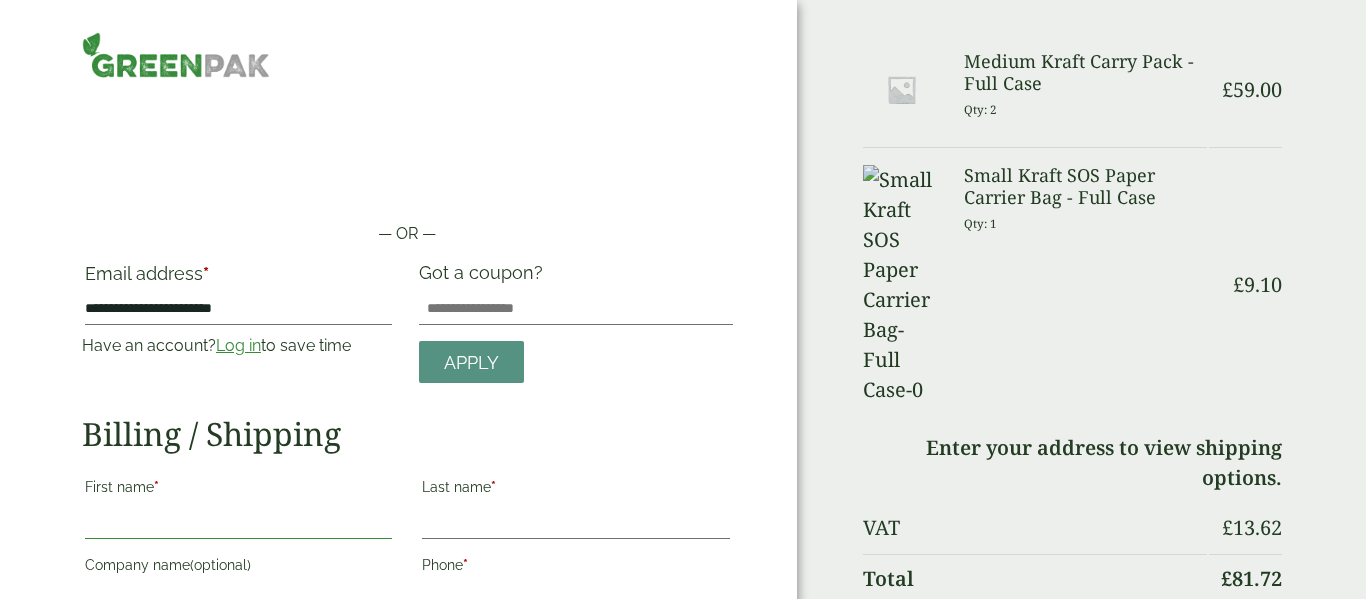 type on "********" 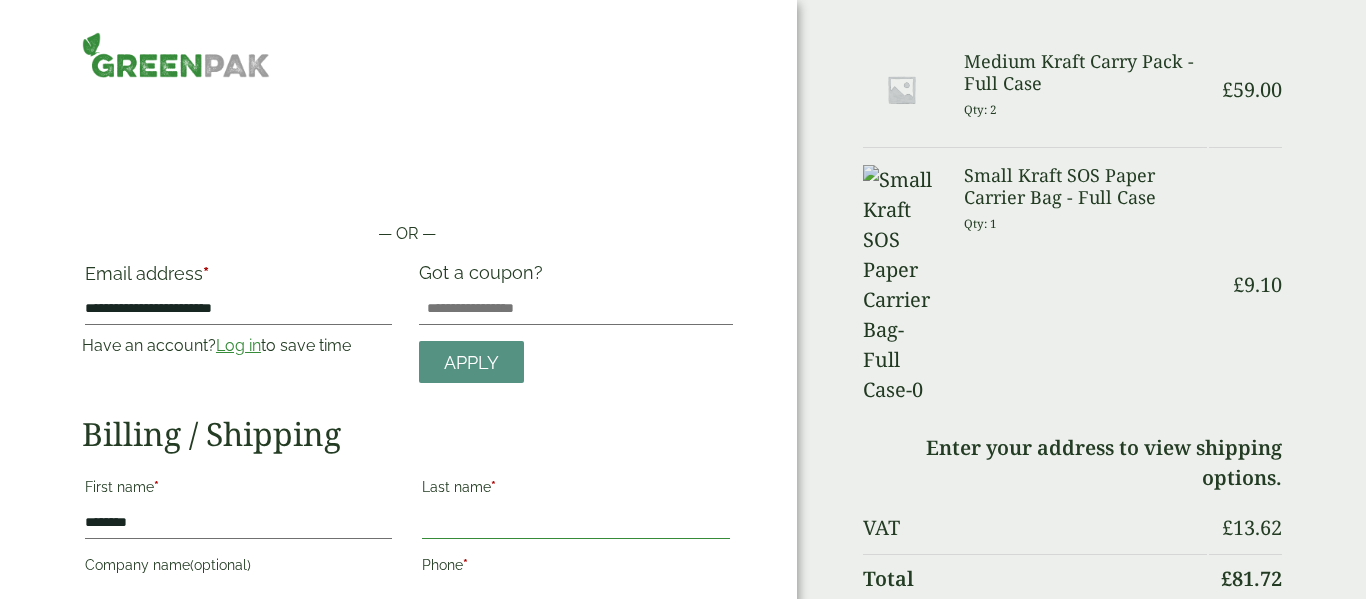 type on "******" 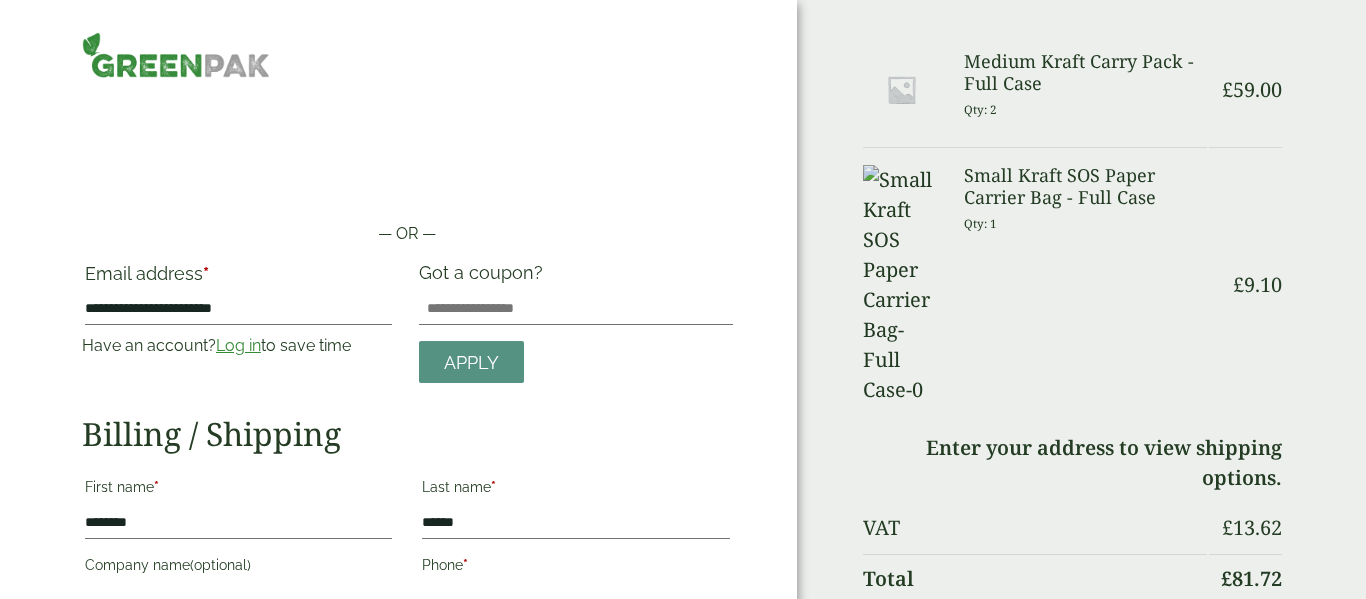 type on "**********" 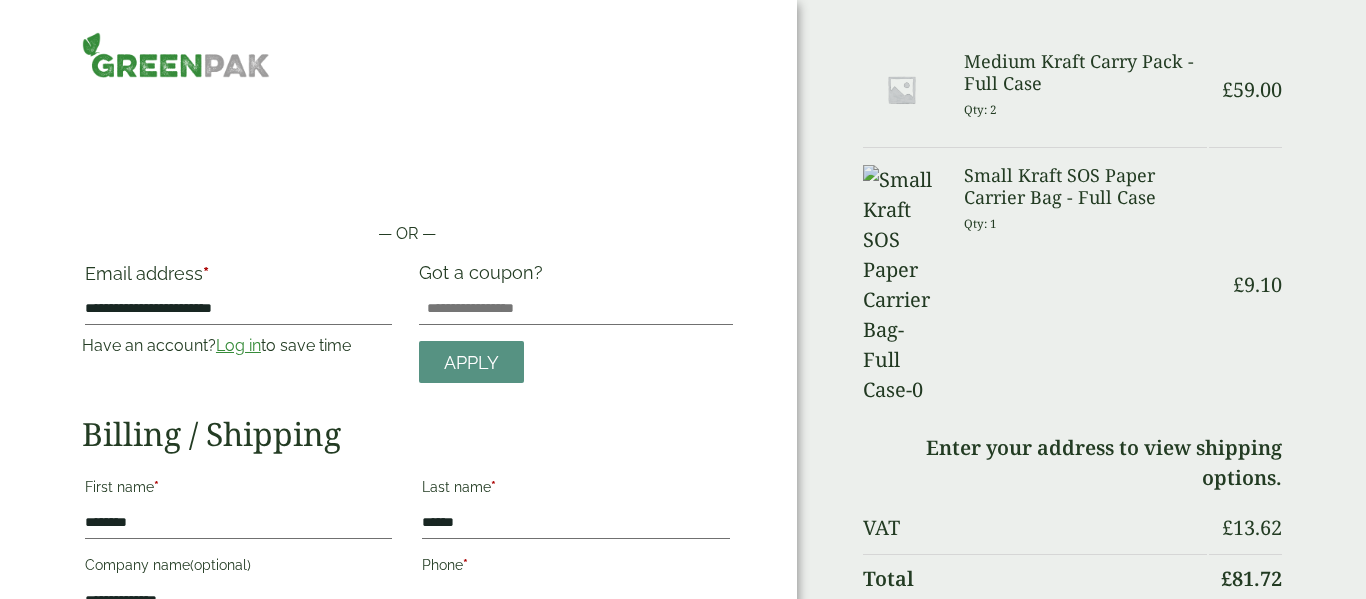 type on "**********" 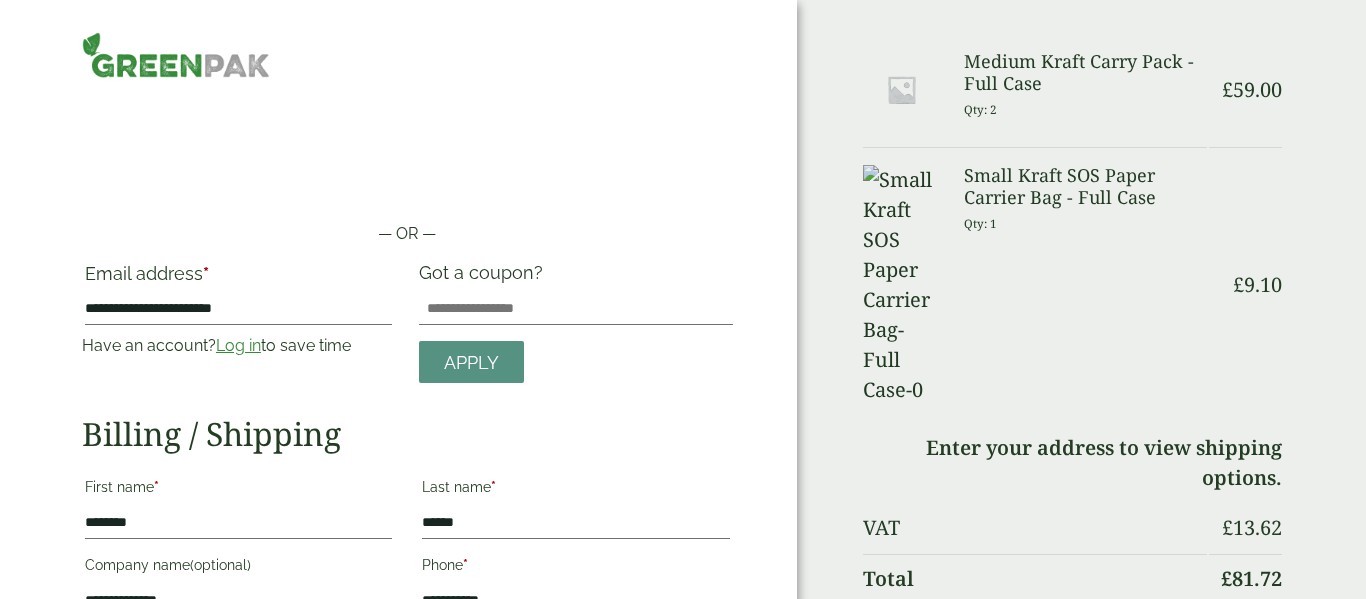 type on "*********" 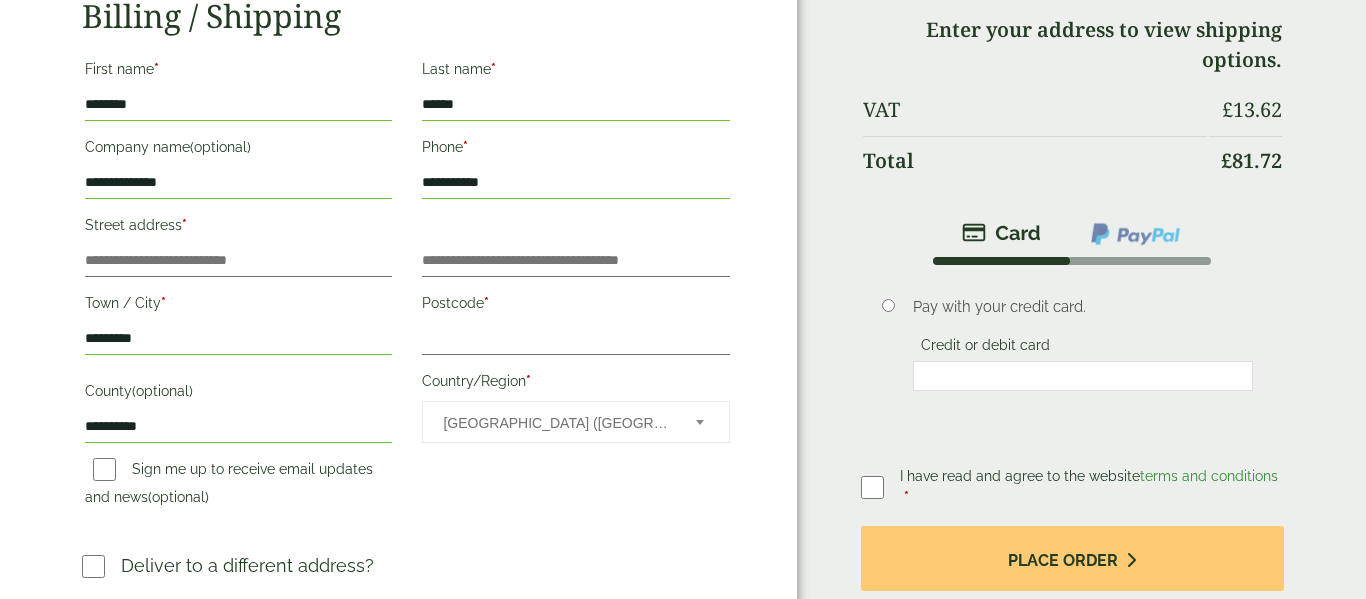 scroll, scrollTop: 430, scrollLeft: 0, axis: vertical 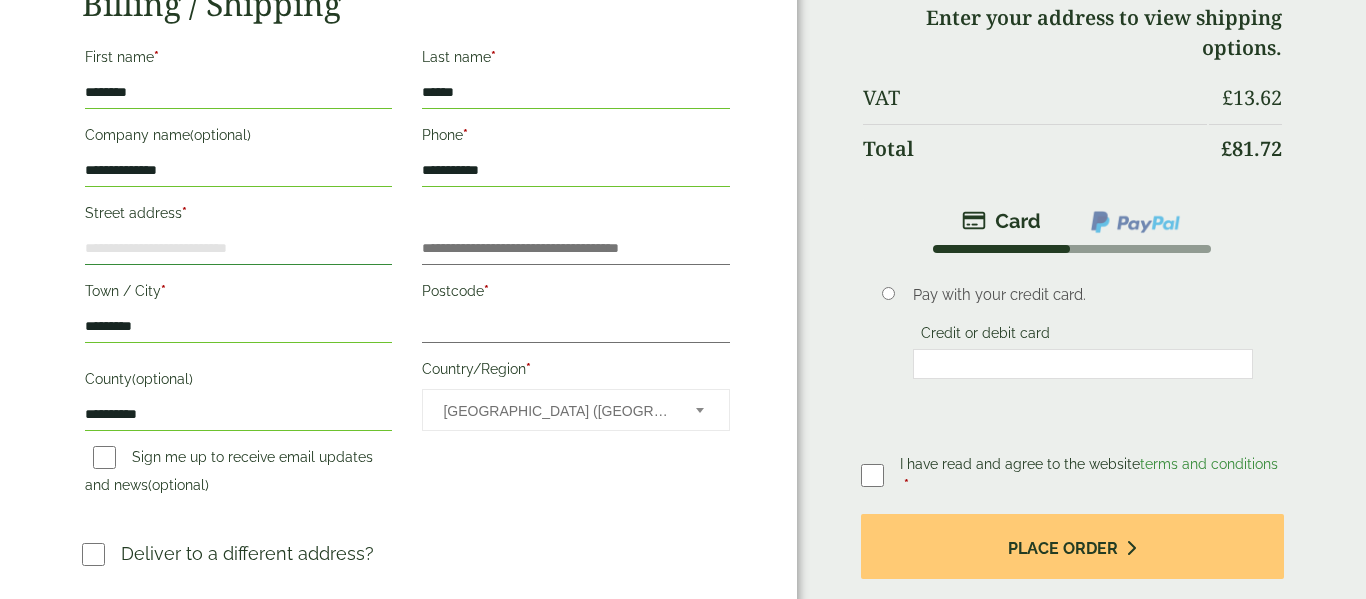 click on "Street address  *" at bounding box center [238, 249] 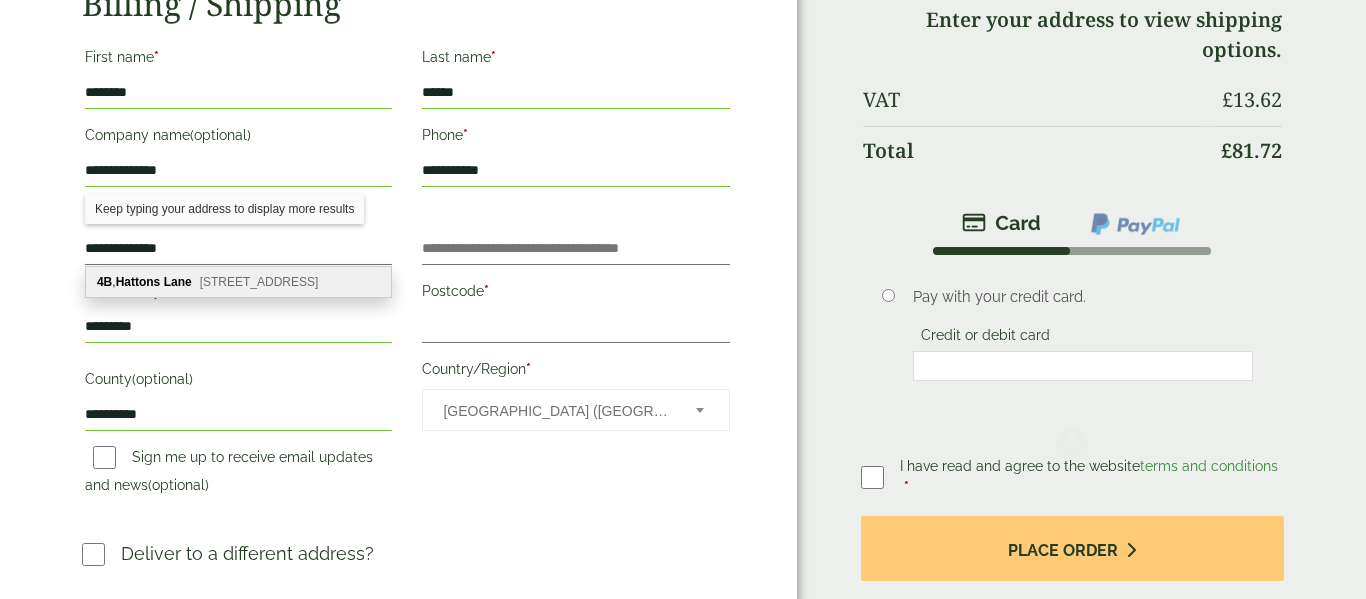 click on "4B ,  Hattons   Lane Liverpool, L16 7QS" at bounding box center [238, 282] 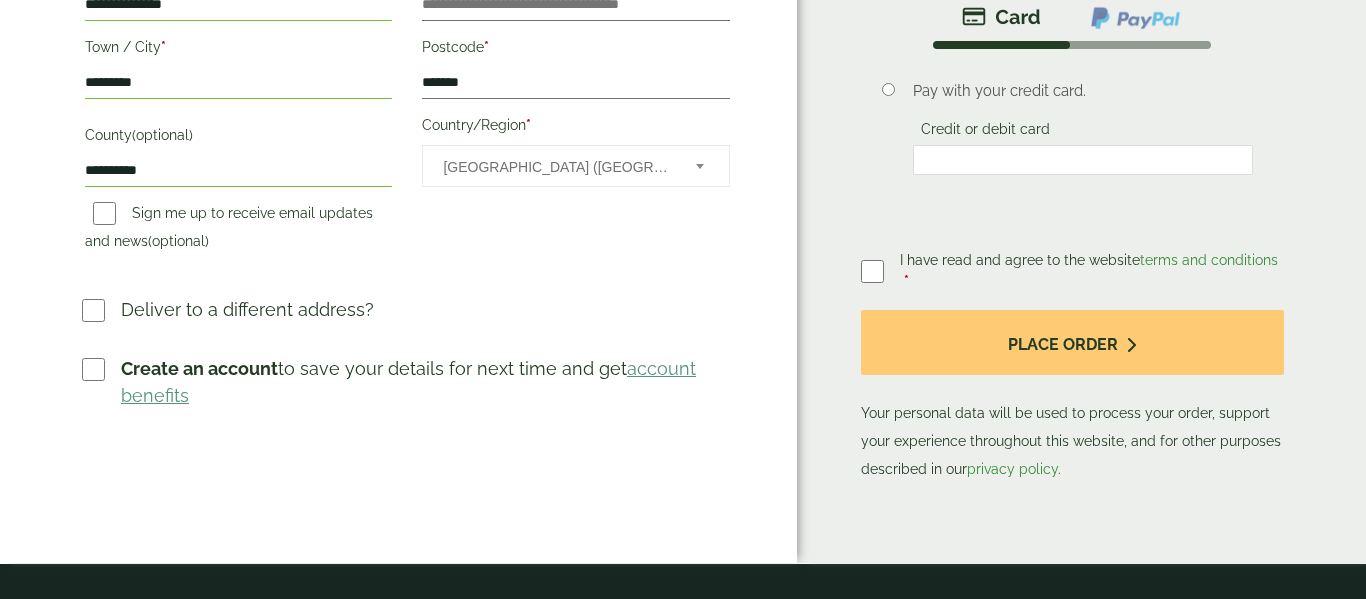 scroll, scrollTop: 671, scrollLeft: 0, axis: vertical 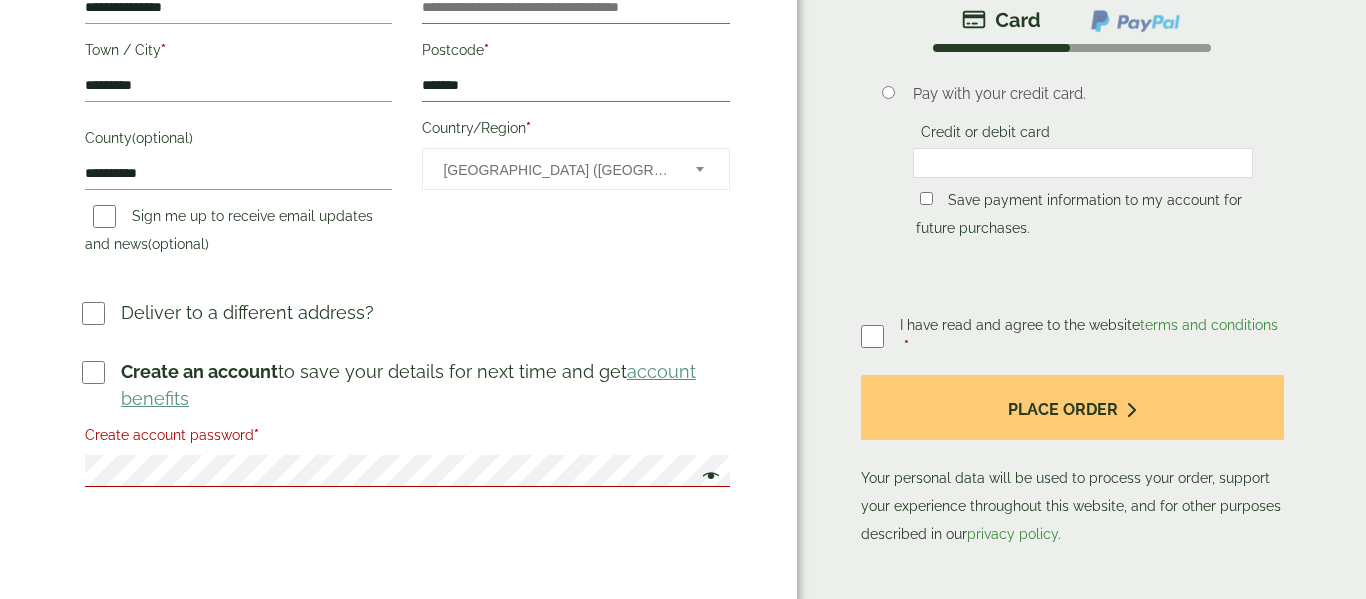 click on "Create account password  *" at bounding box center [407, 438] 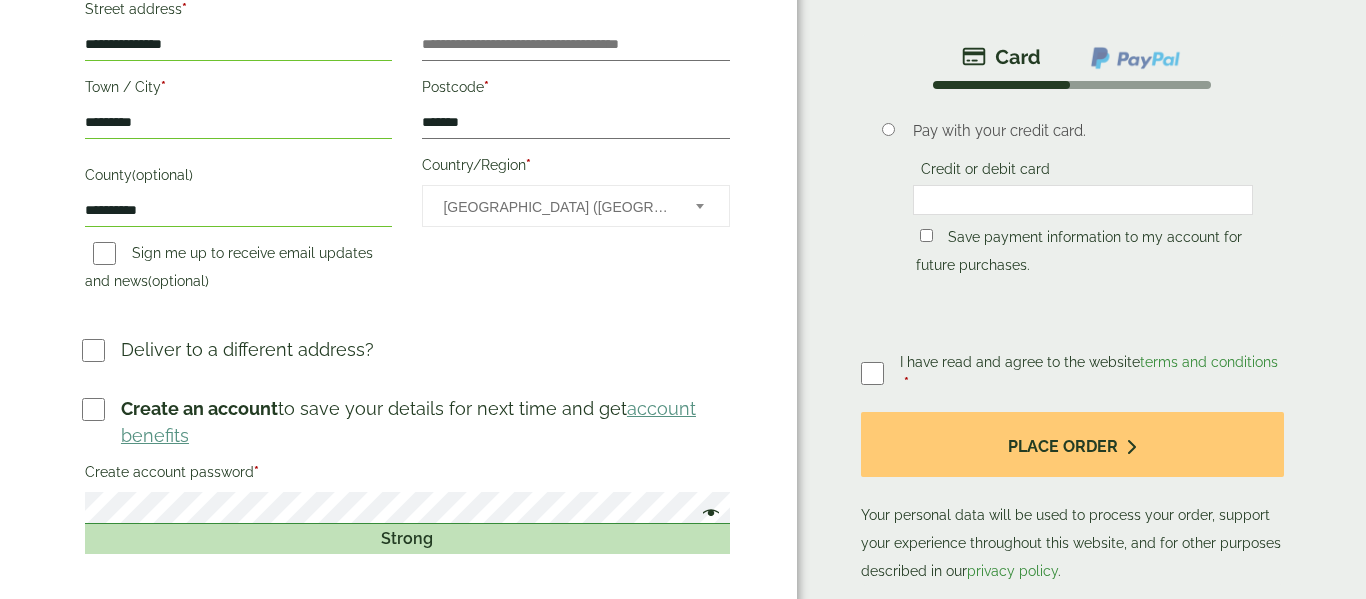 scroll, scrollTop: 635, scrollLeft: 0, axis: vertical 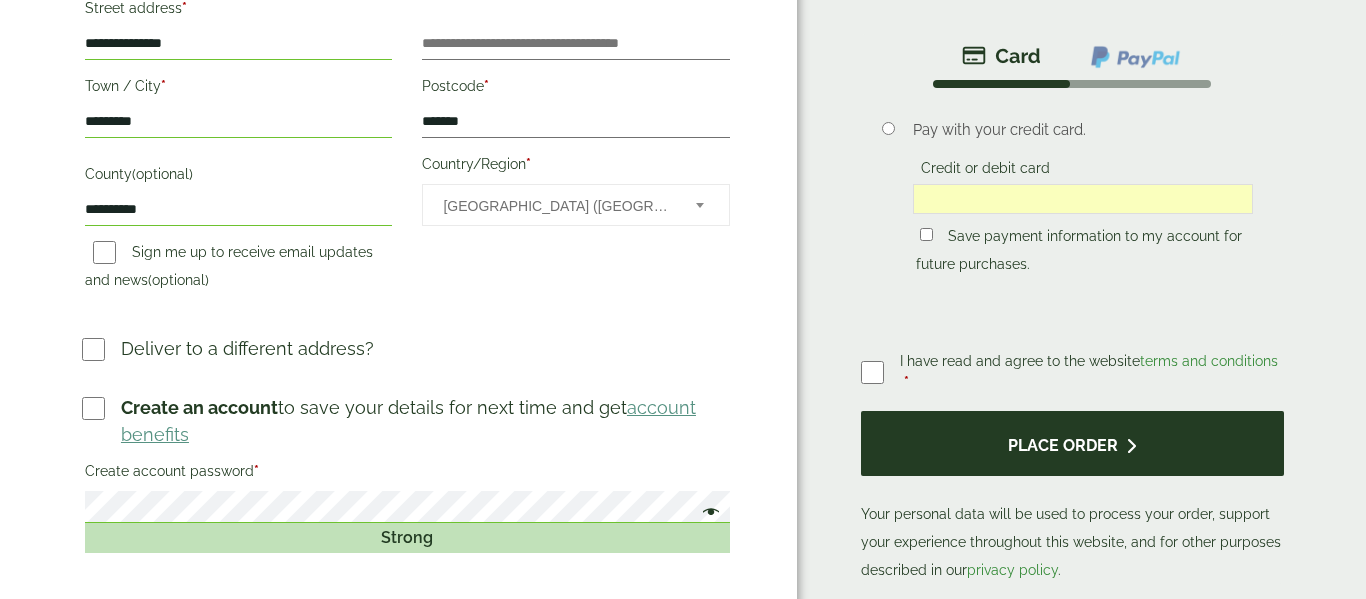 click on "Place order" at bounding box center (1072, 443) 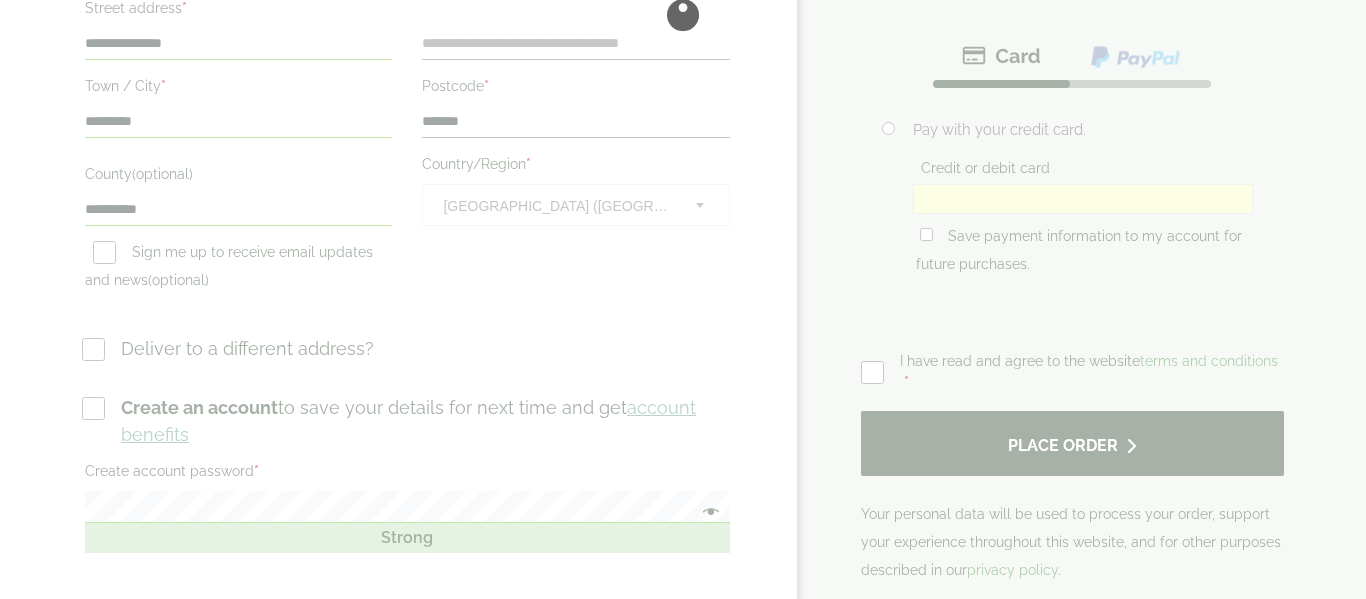 scroll, scrollTop: 0, scrollLeft: 0, axis: both 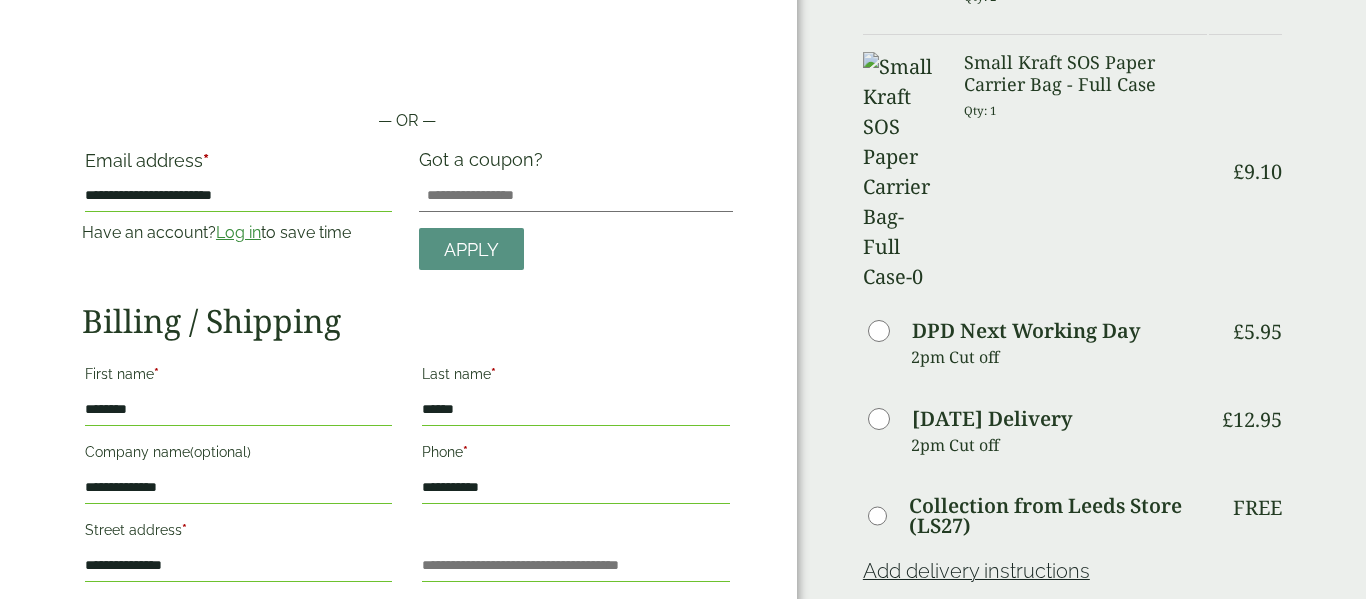 click on "Log in" at bounding box center (238, 232) 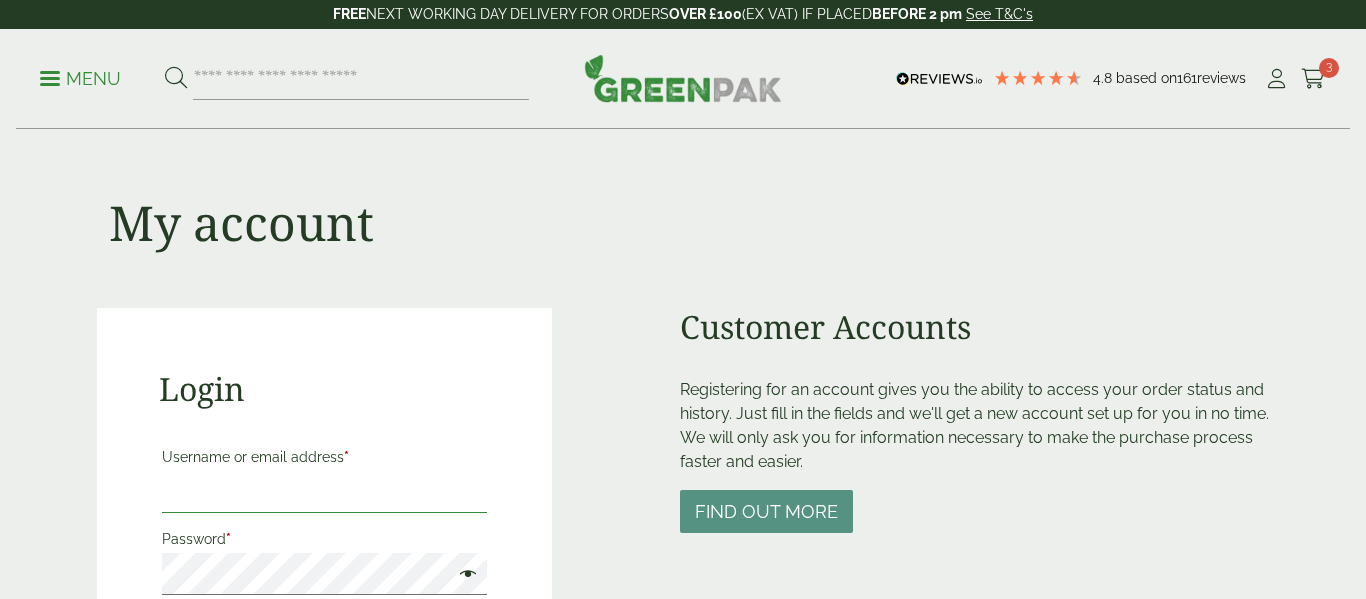 click on "Username or email address  *" at bounding box center (324, 492) 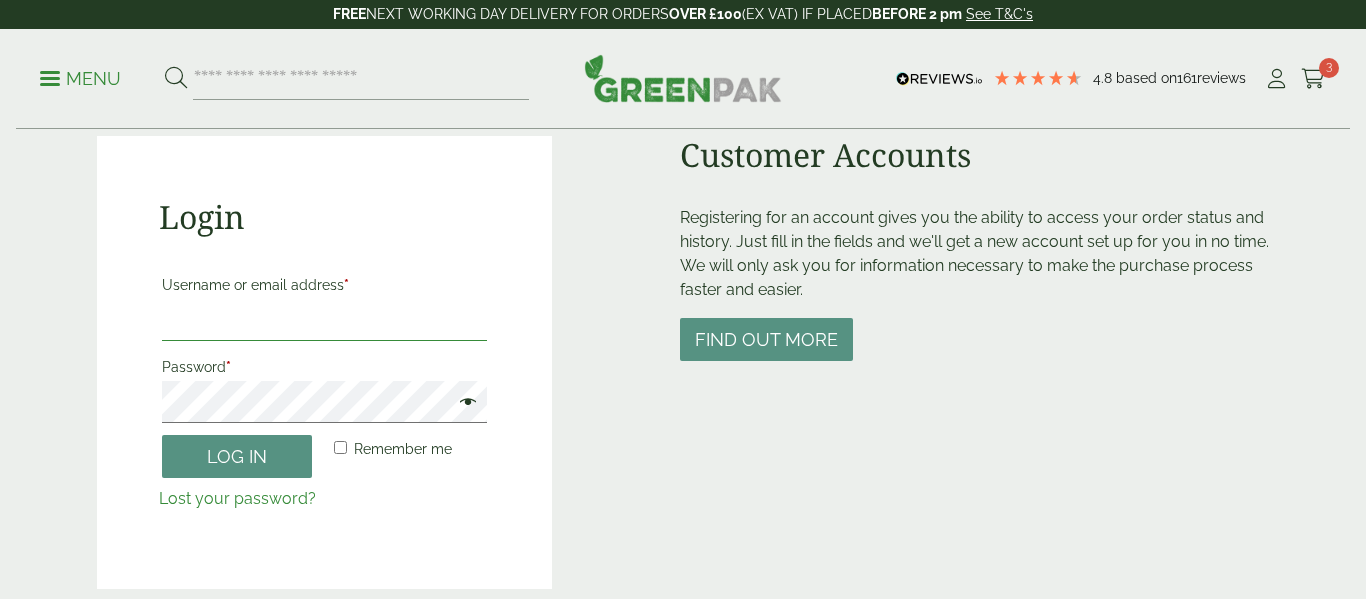 scroll, scrollTop: 0, scrollLeft: 0, axis: both 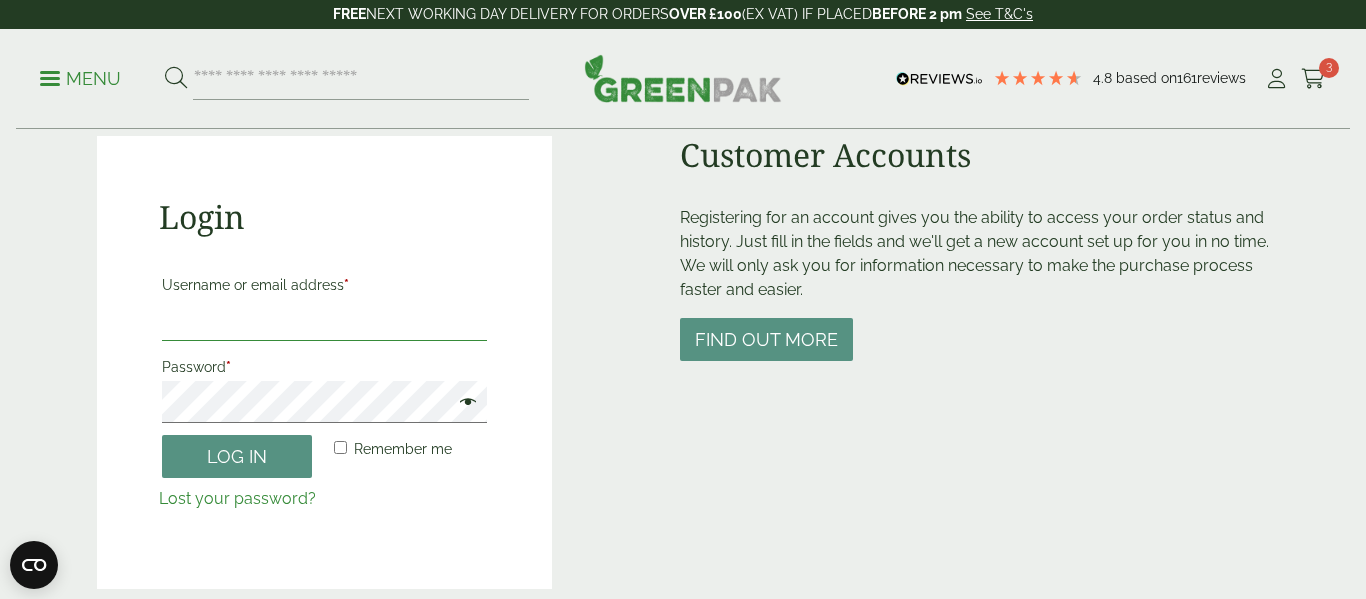 type on "**********" 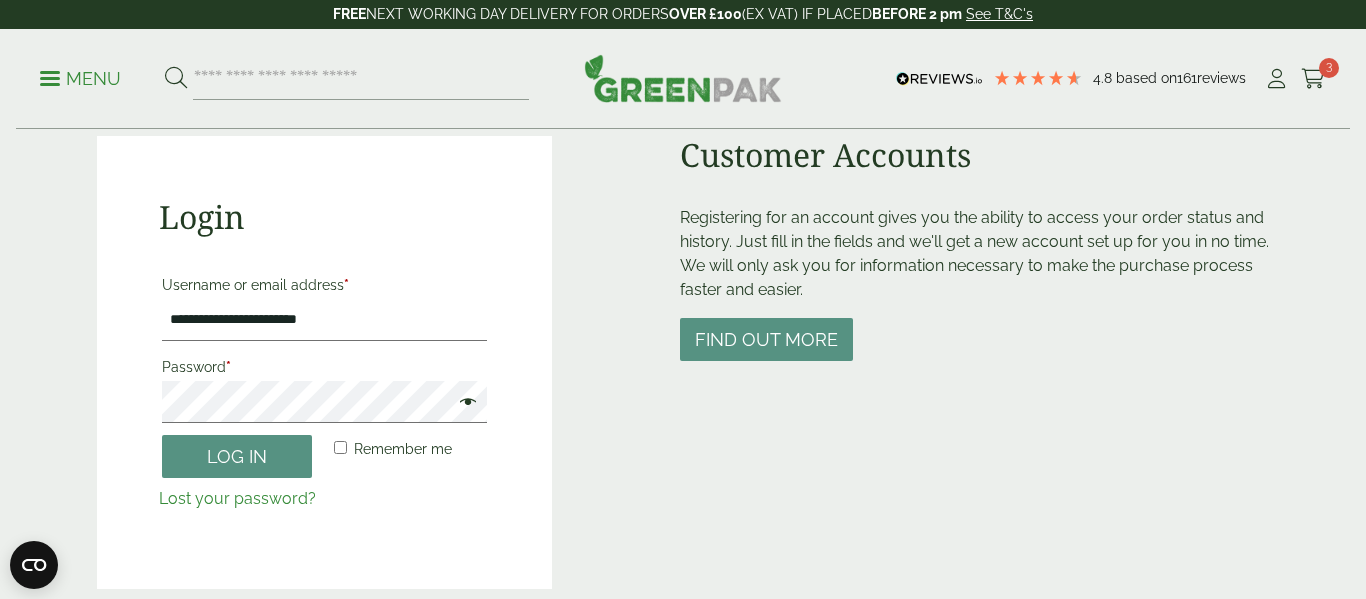 click on "Lost your password?" at bounding box center (237, 498) 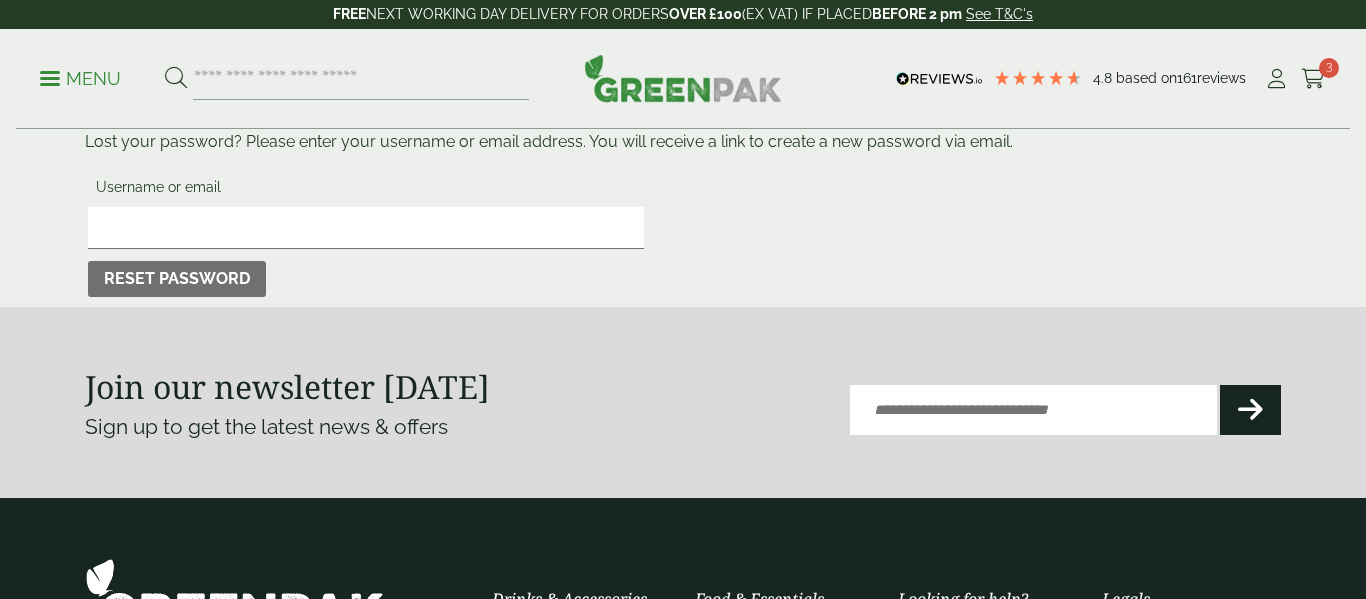 scroll, scrollTop: 0, scrollLeft: 0, axis: both 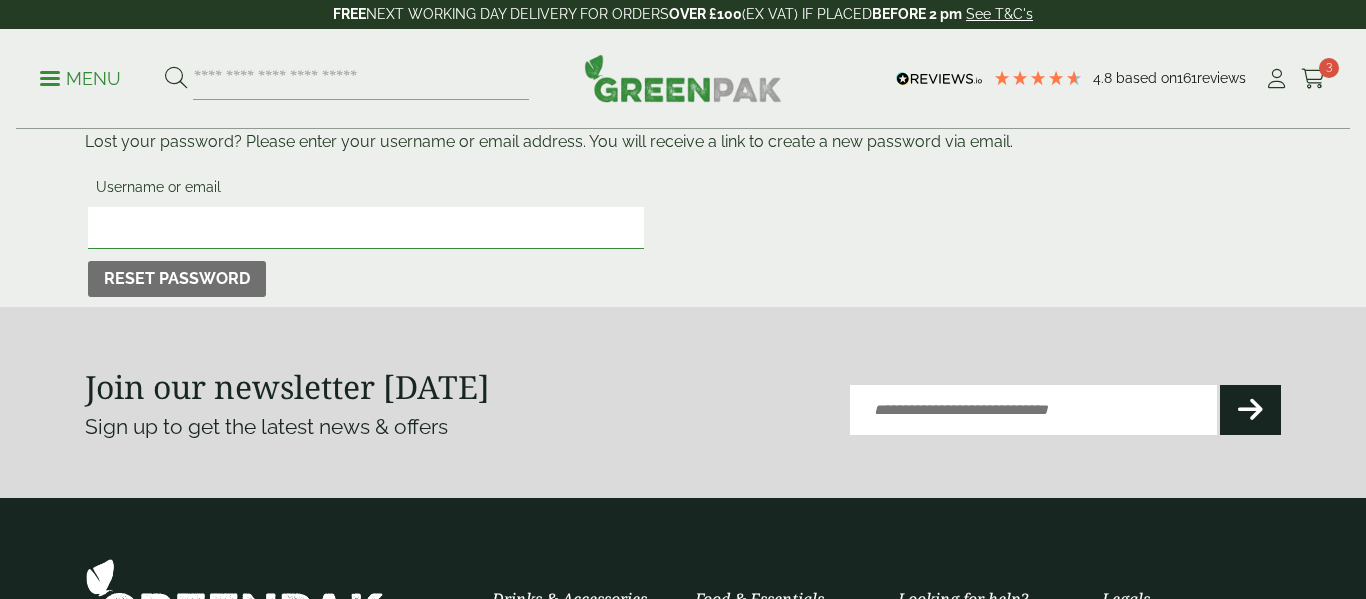 click on "Username or email" at bounding box center (366, 228) 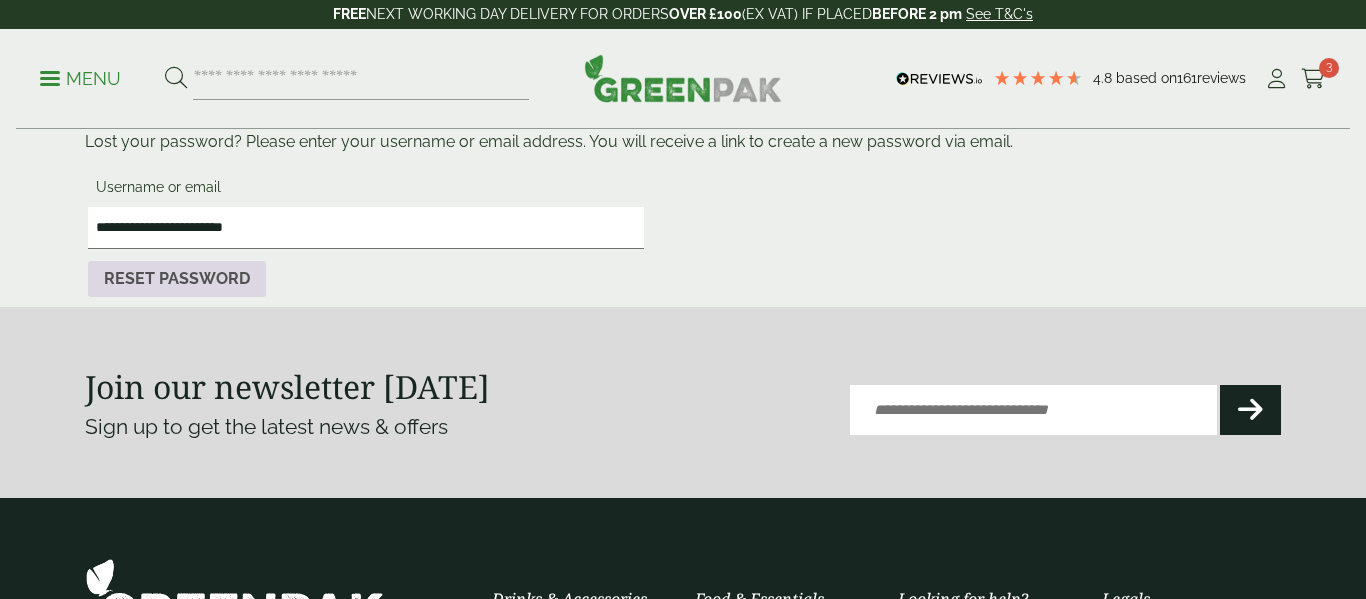 click on "Reset password" at bounding box center [177, 279] 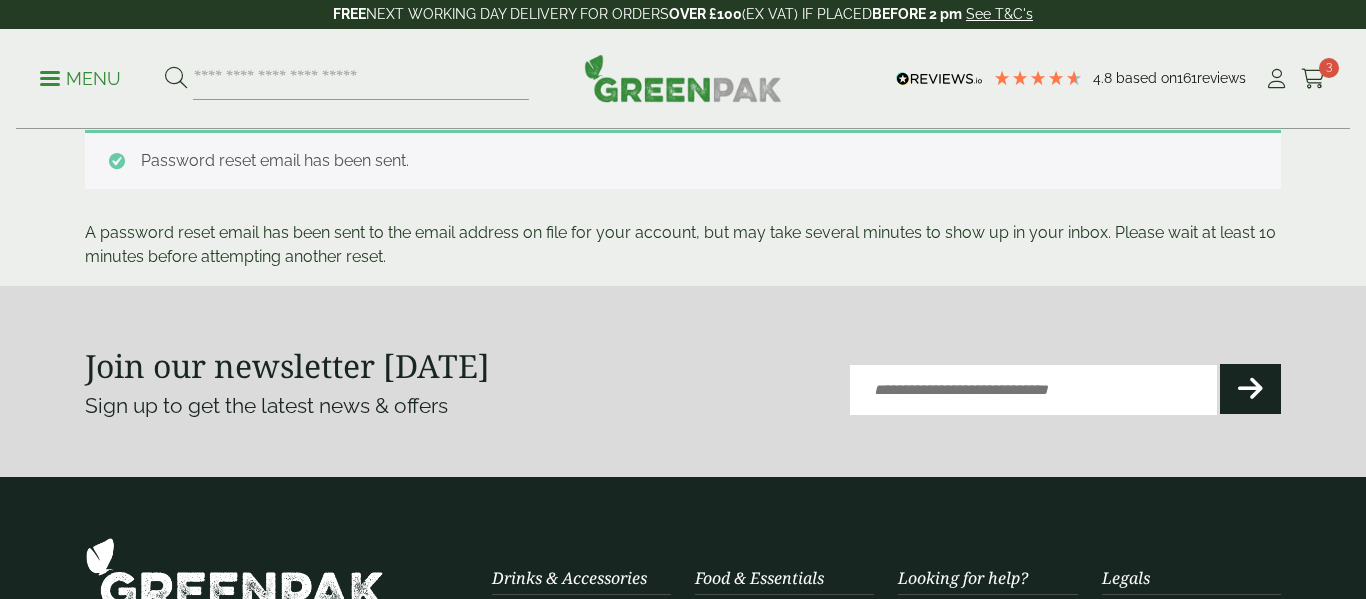 scroll, scrollTop: 0, scrollLeft: 0, axis: both 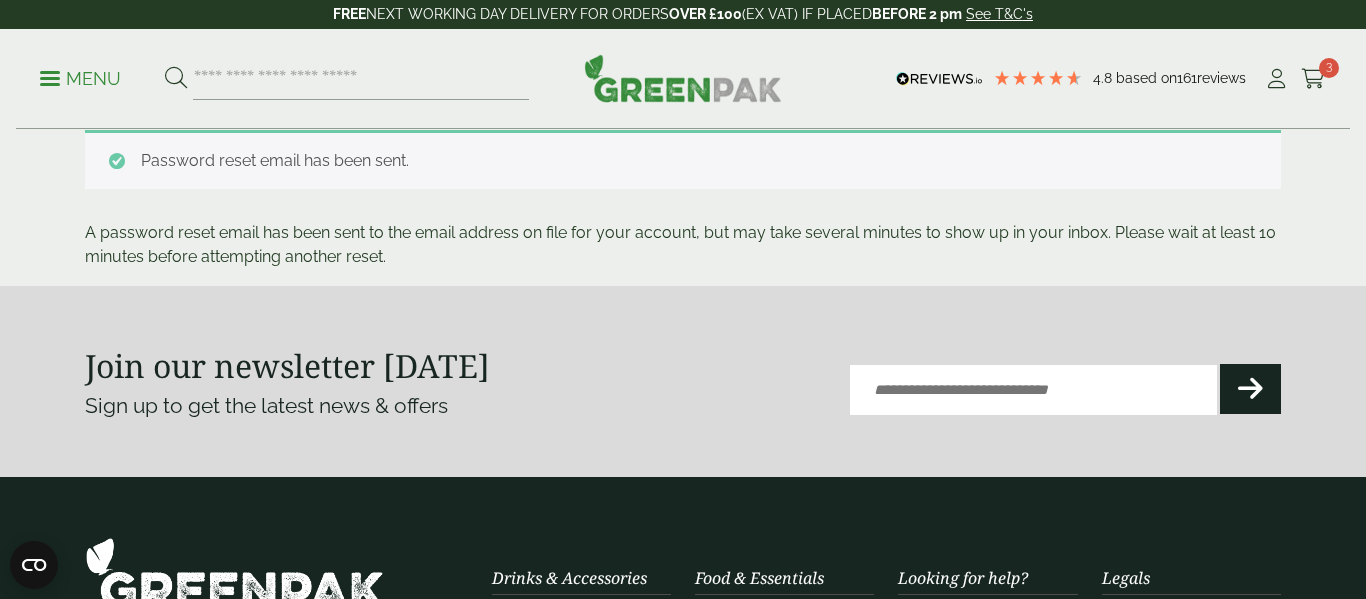 click on "Menu
4.8   Based on  161  reviews My Account" at bounding box center (683, 79) 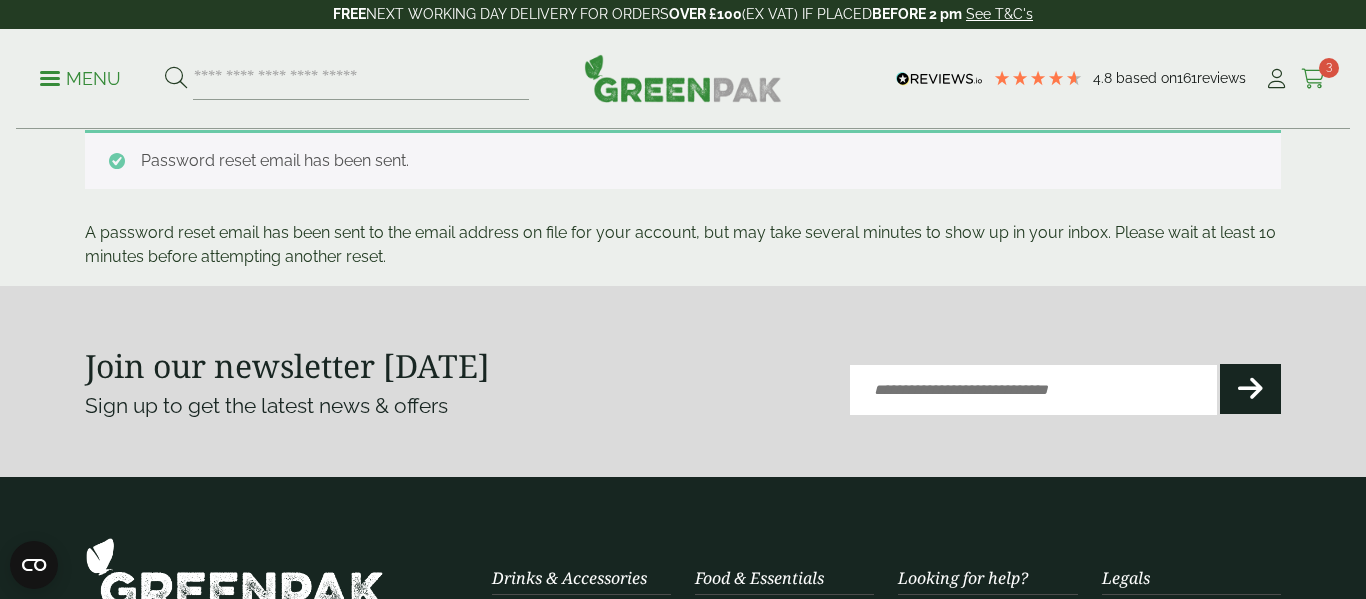 click at bounding box center (1313, 79) 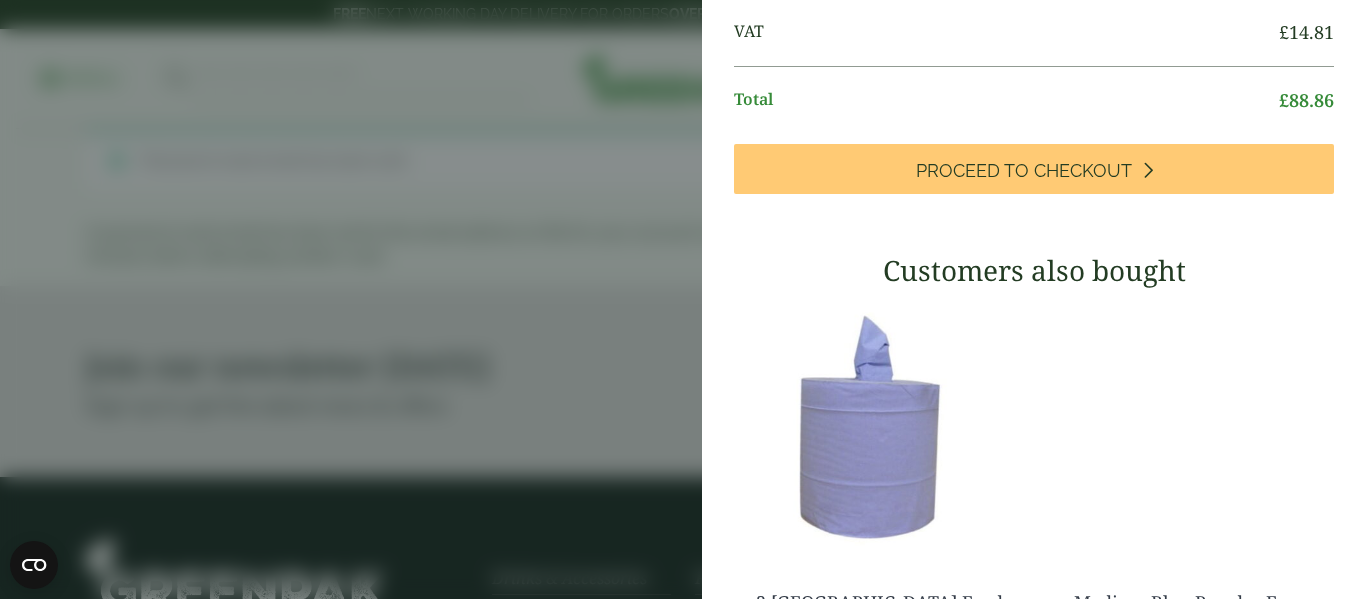 scroll, scrollTop: 478, scrollLeft: 0, axis: vertical 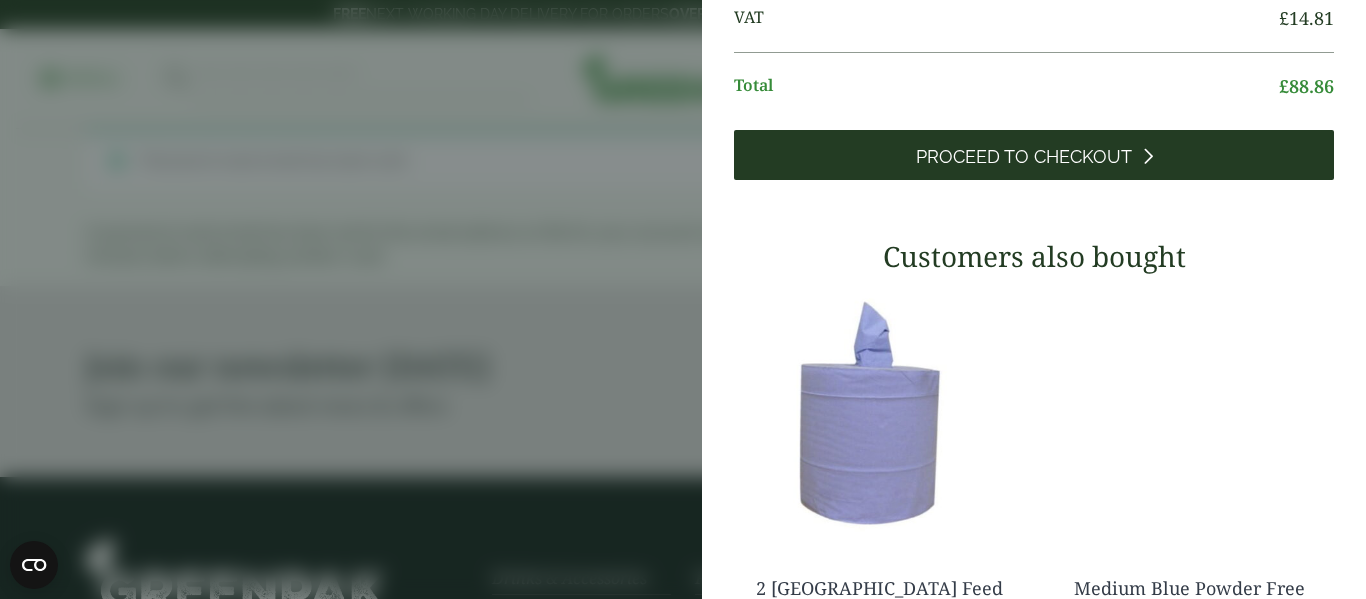 click on "Proceed to Checkout" at bounding box center (1024, 157) 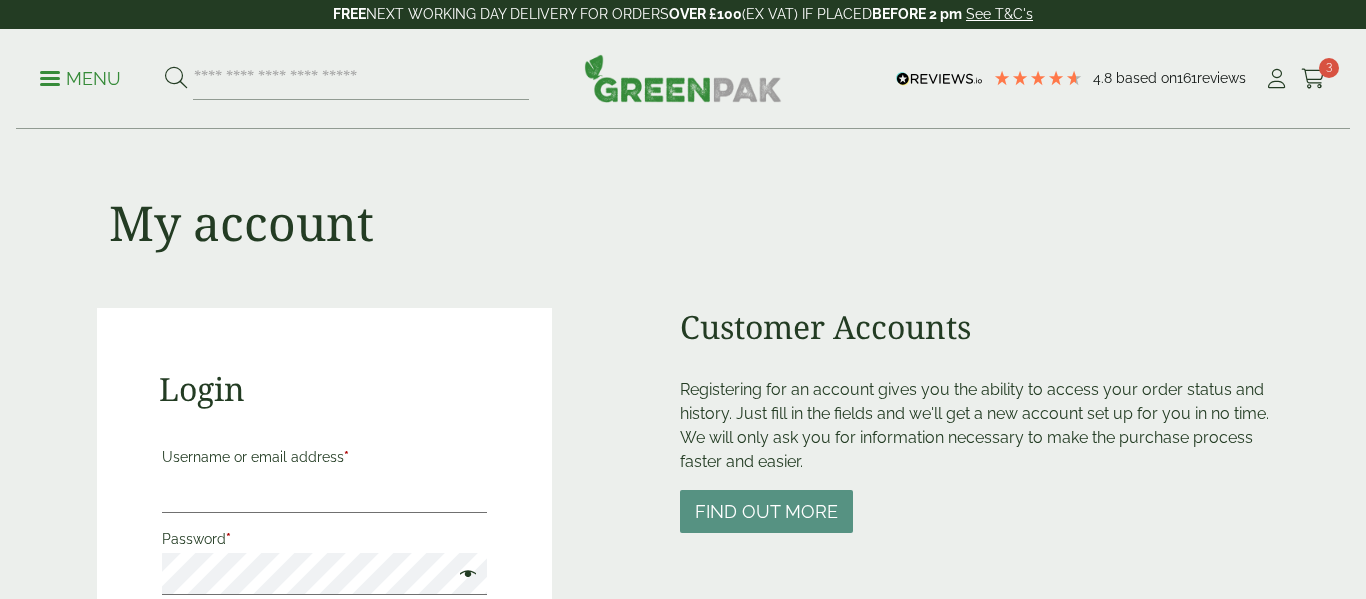 scroll, scrollTop: 0, scrollLeft: 0, axis: both 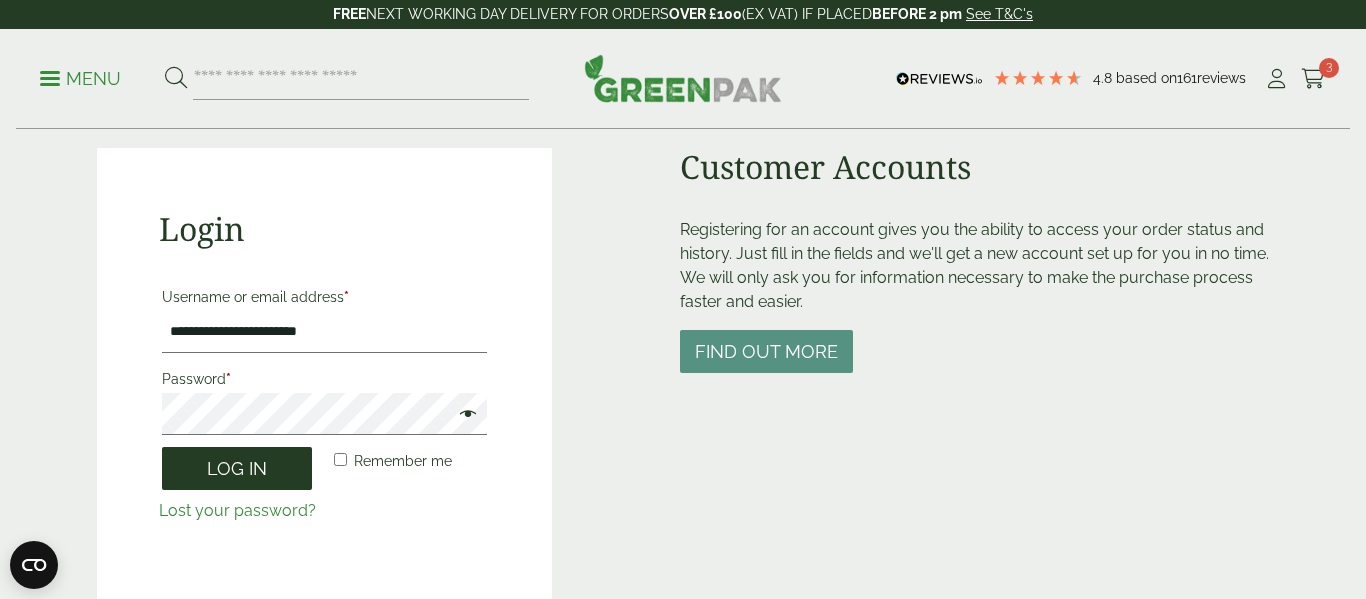 click on "Log in" at bounding box center (237, 468) 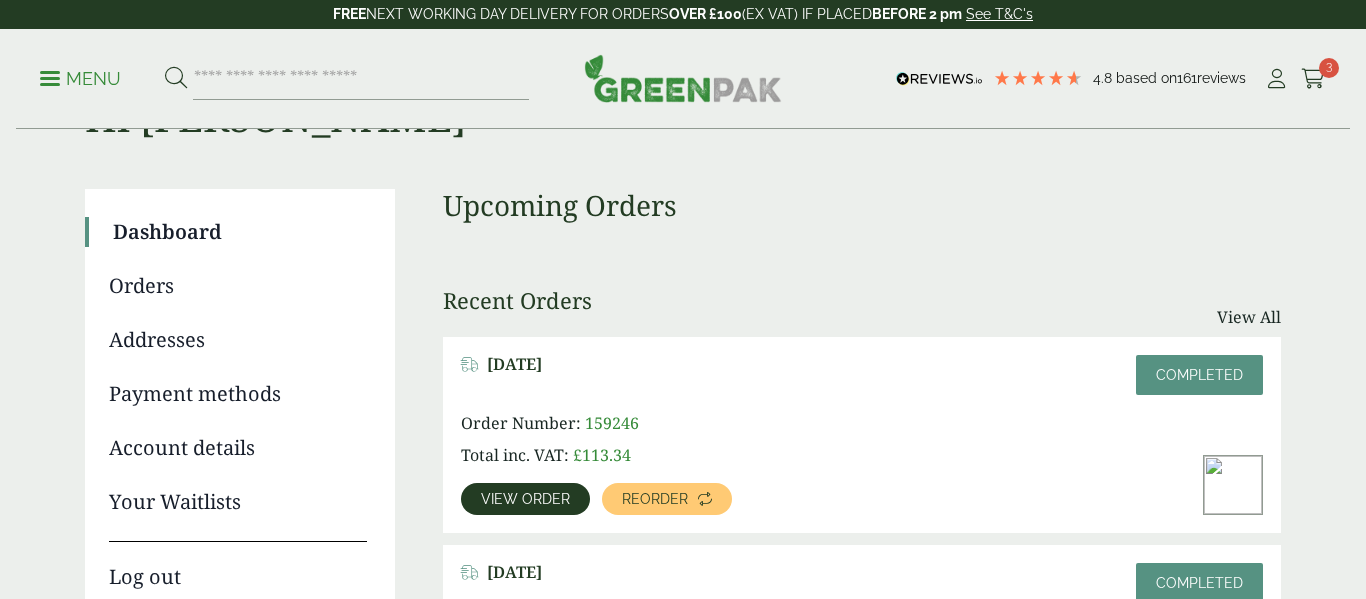 scroll, scrollTop: 146, scrollLeft: 0, axis: vertical 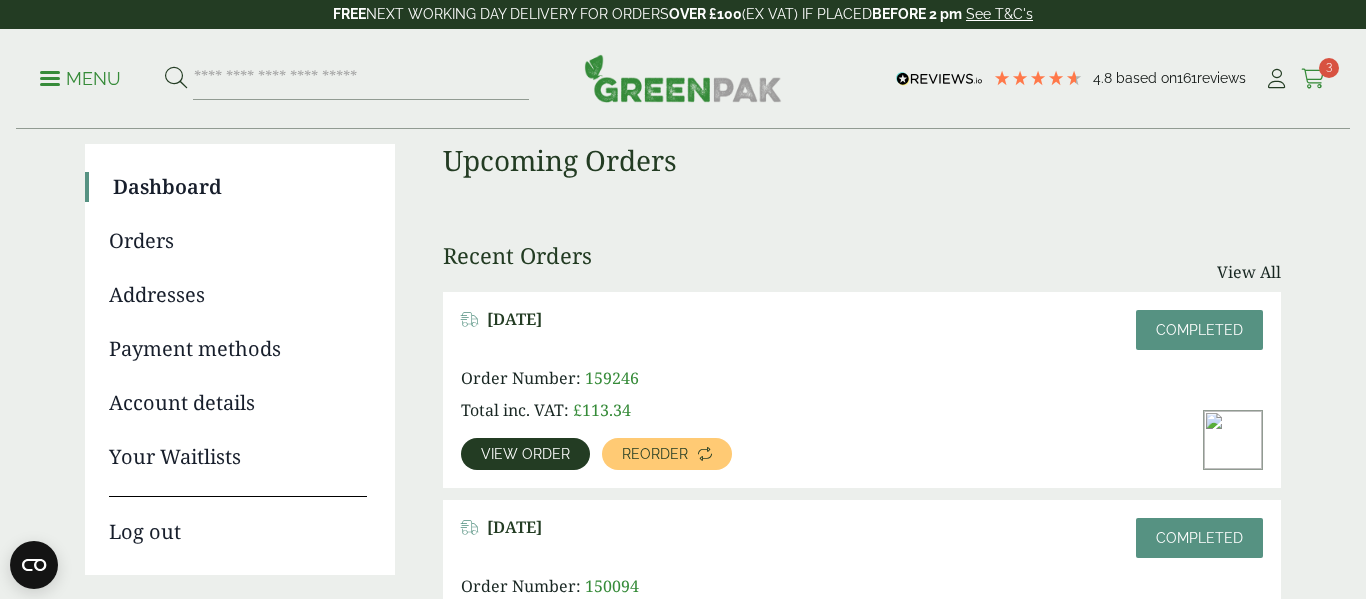 click at bounding box center (1313, 79) 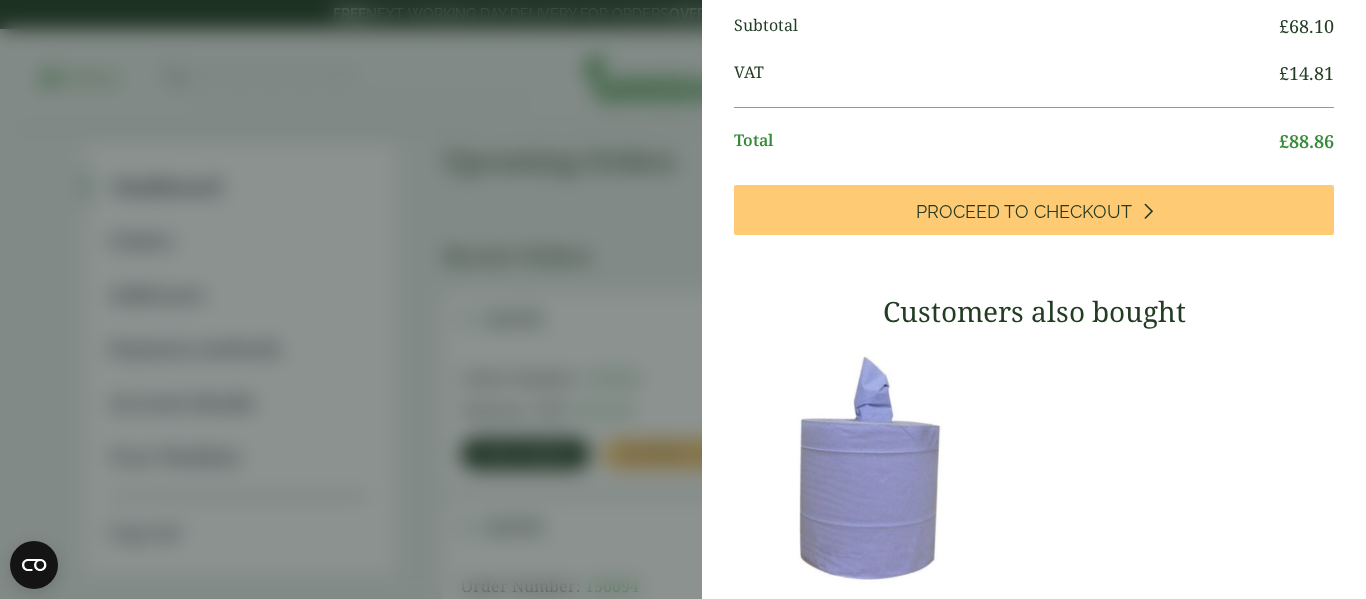 scroll, scrollTop: 436, scrollLeft: 0, axis: vertical 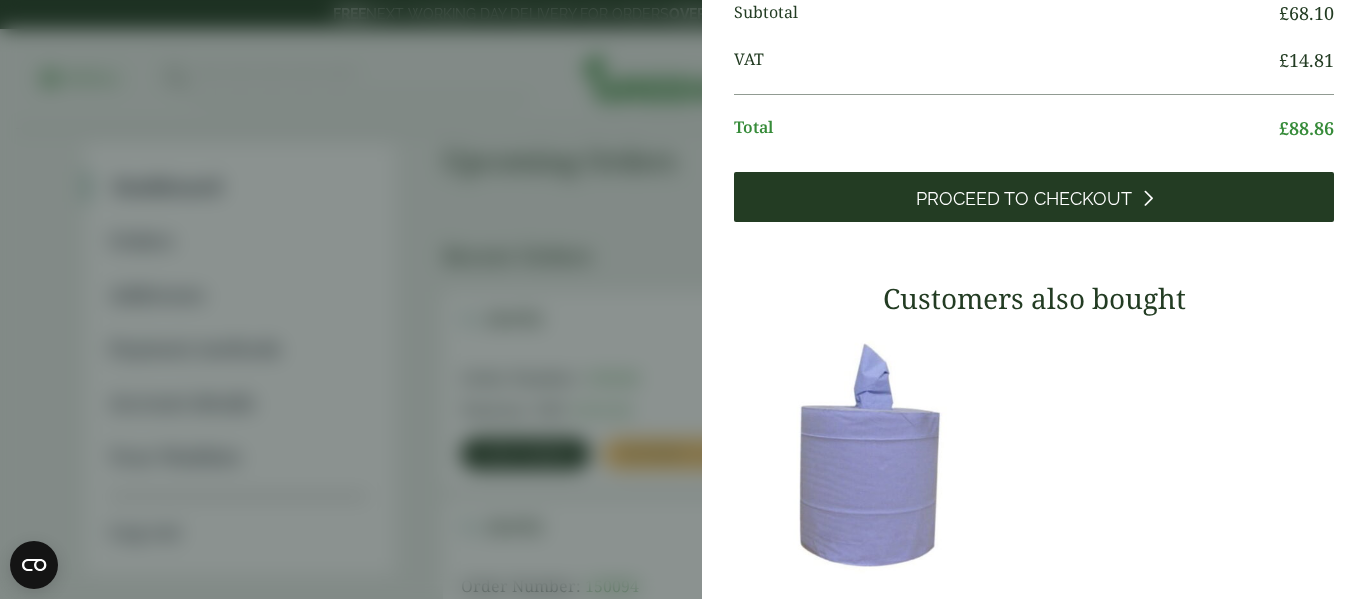 click on "Proceed to Checkout" at bounding box center (1024, 199) 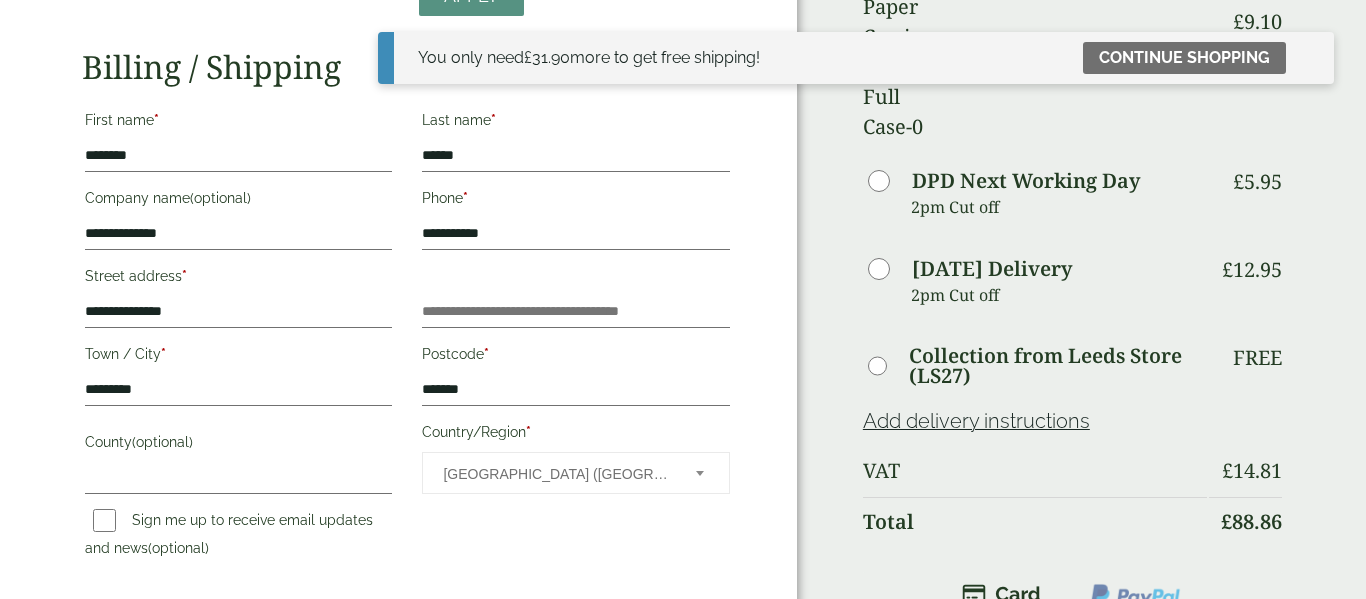 scroll, scrollTop: 263, scrollLeft: 0, axis: vertical 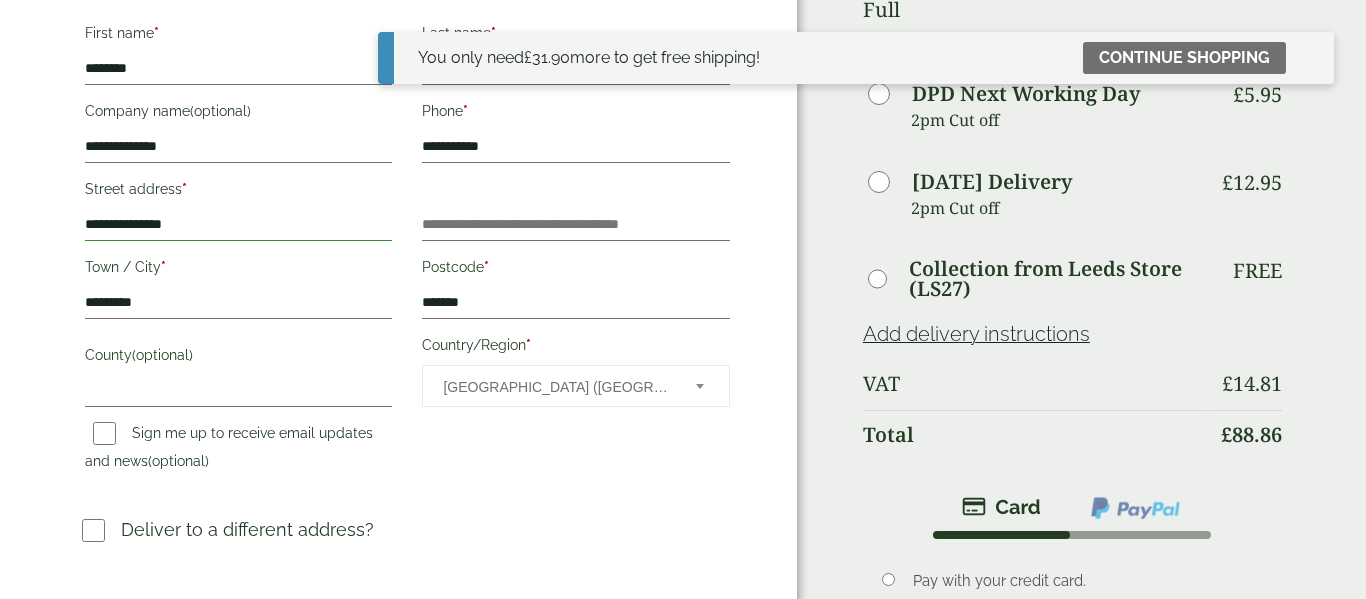 click on "**********" at bounding box center (238, 225) 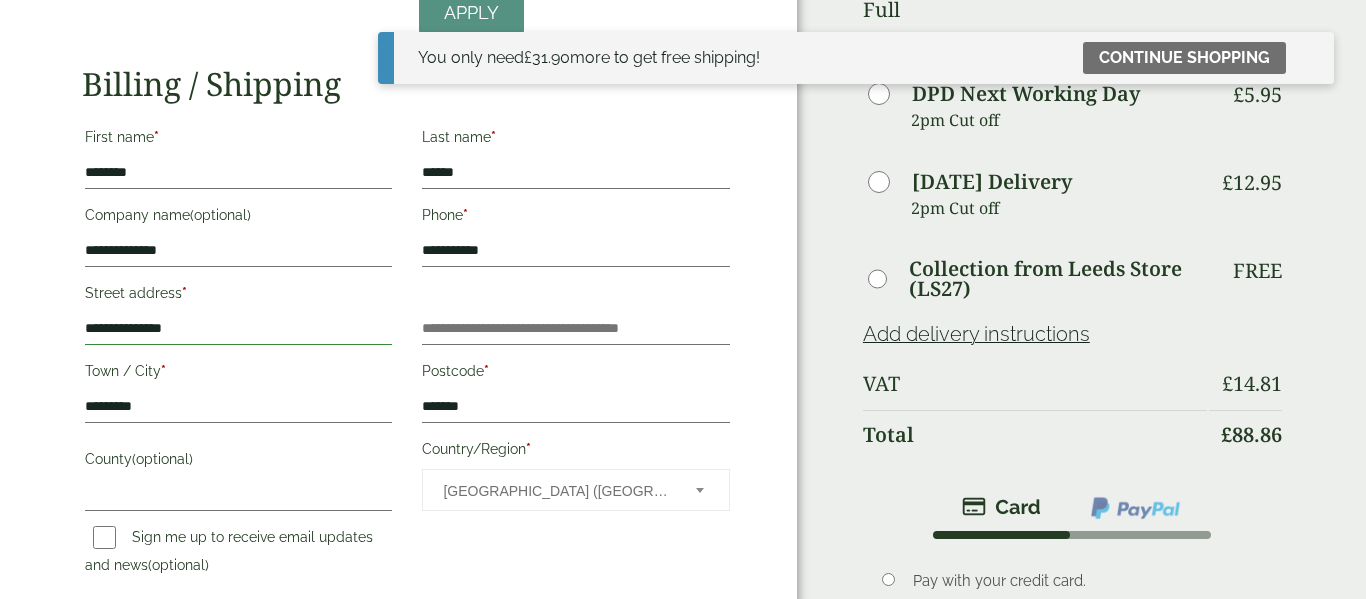 scroll, scrollTop: 454, scrollLeft: 0, axis: vertical 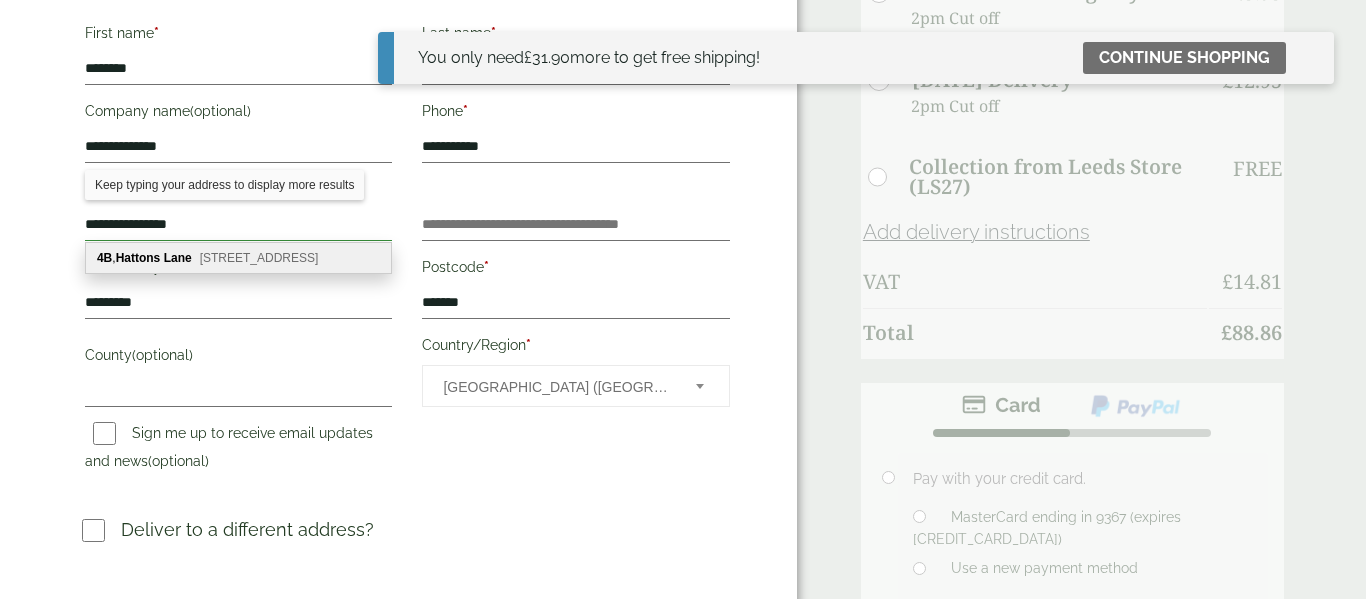 type on "**********" 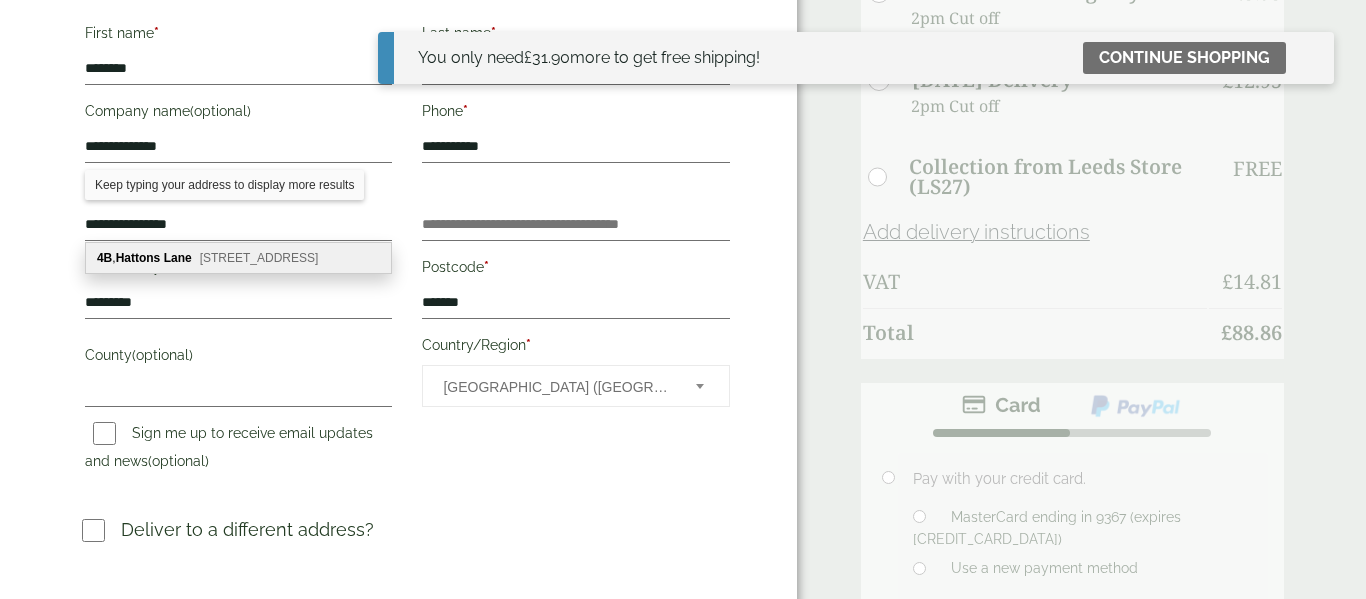 click on "[GEOGRAPHIC_DATA] ([GEOGRAPHIC_DATA])" at bounding box center (575, 386) 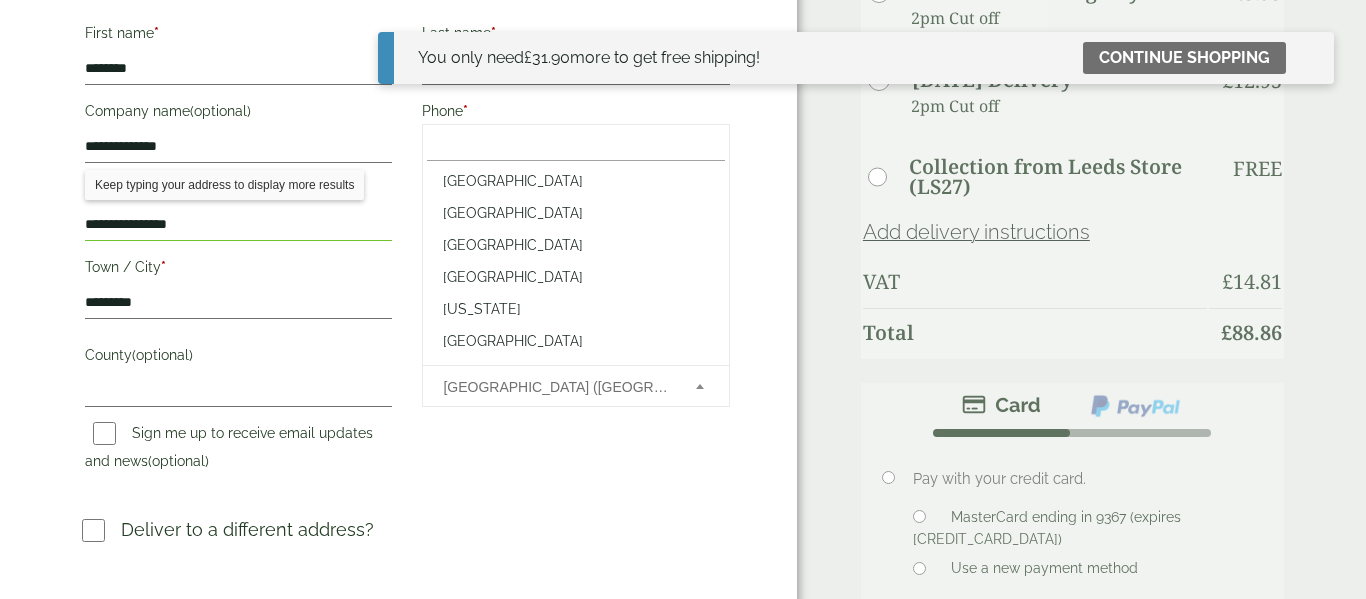 scroll, scrollTop: 7392, scrollLeft: 0, axis: vertical 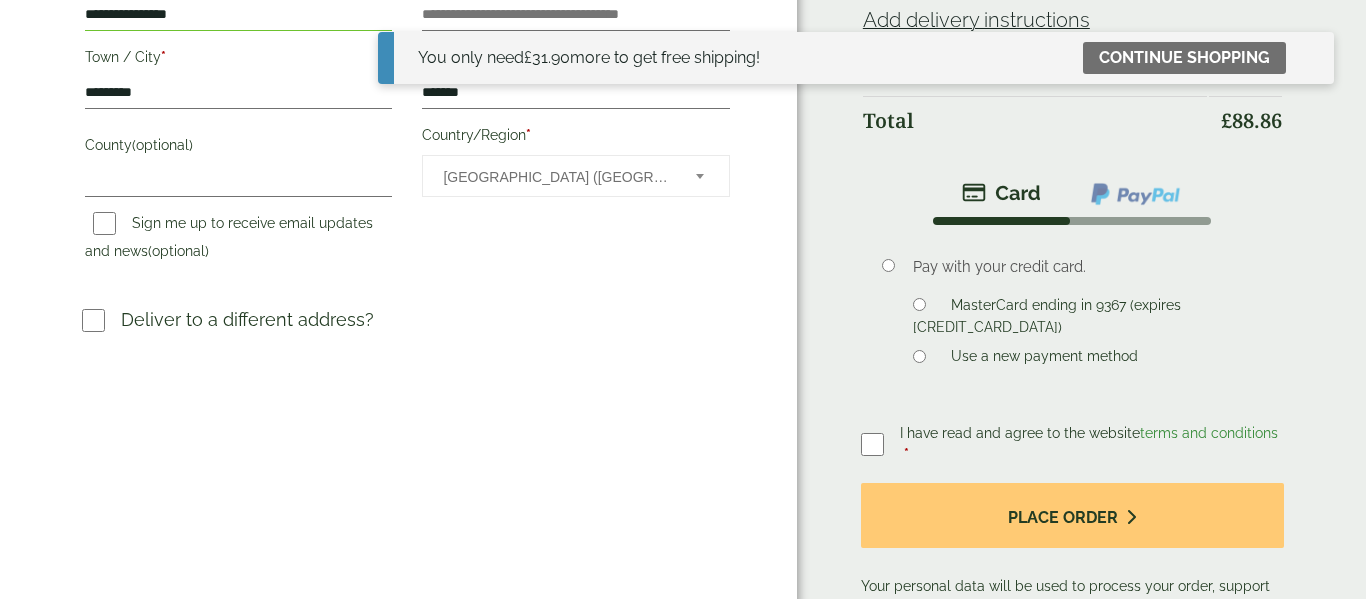 click on "Order Summary
Item
Ammount
Medium Kraft Carry Pack - Full Case
Qty: 2
£ 59.00
Small Kraft SOS Paper Carrier Bag - Full Case
Qty: 1" at bounding box center (1081, 36) 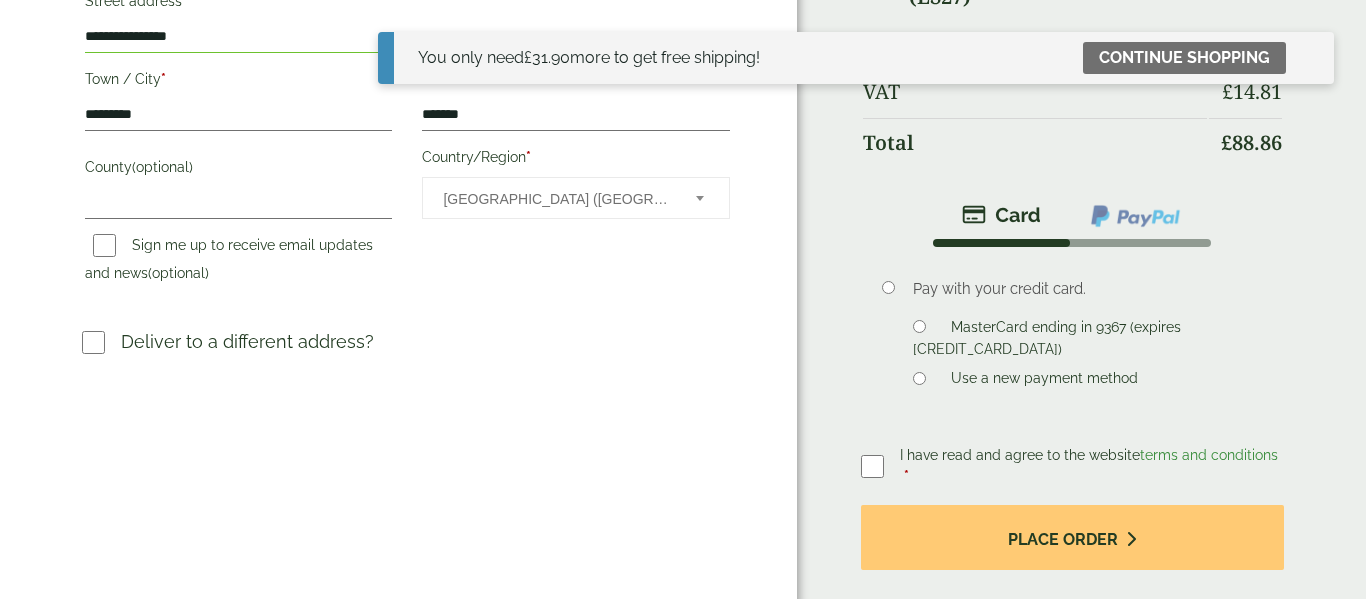 scroll, scrollTop: 649, scrollLeft: 0, axis: vertical 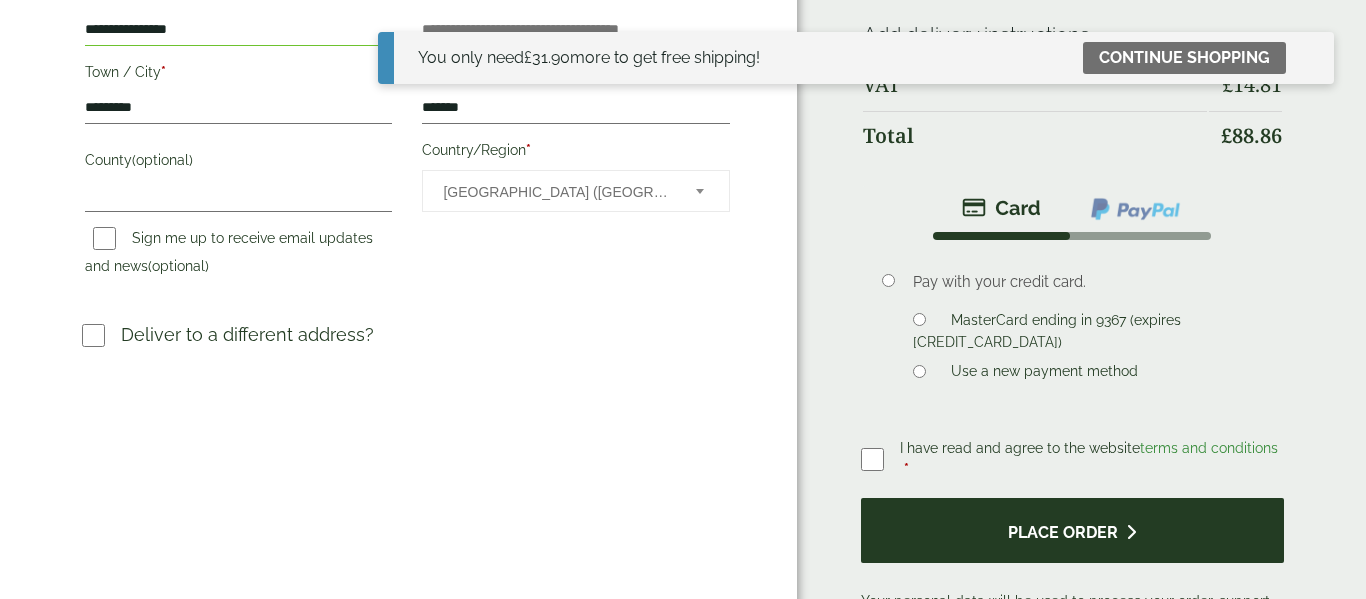 click on "Place order" at bounding box center [1072, 530] 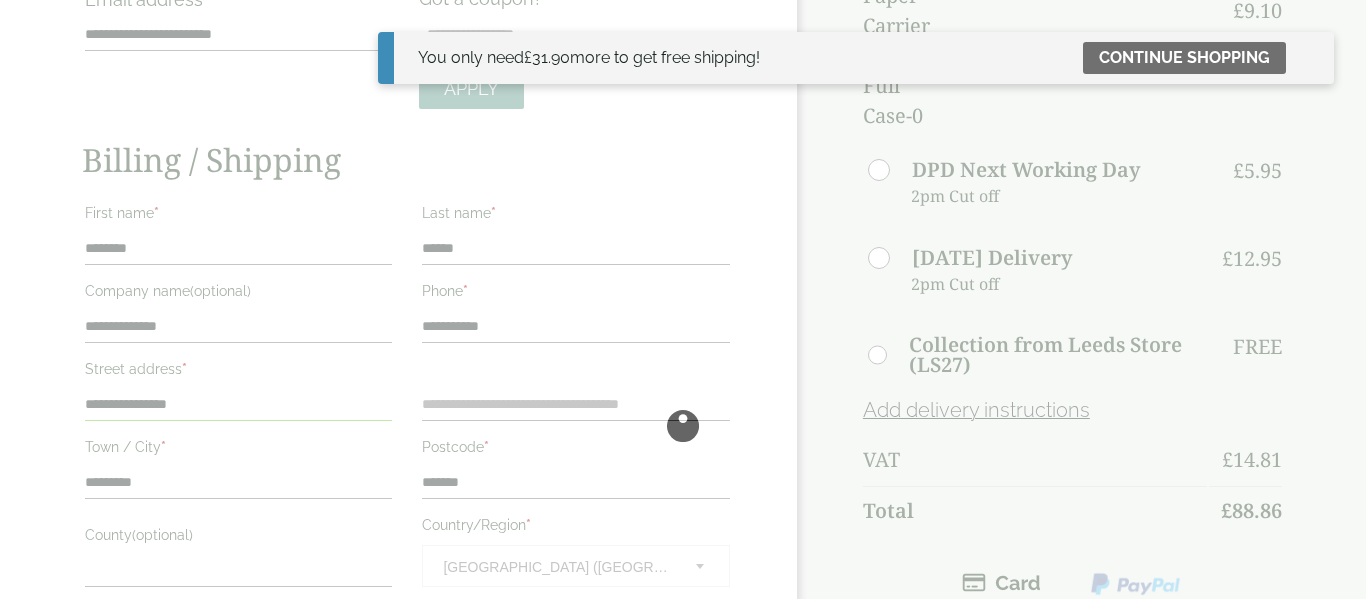 scroll, scrollTop: 290, scrollLeft: 0, axis: vertical 